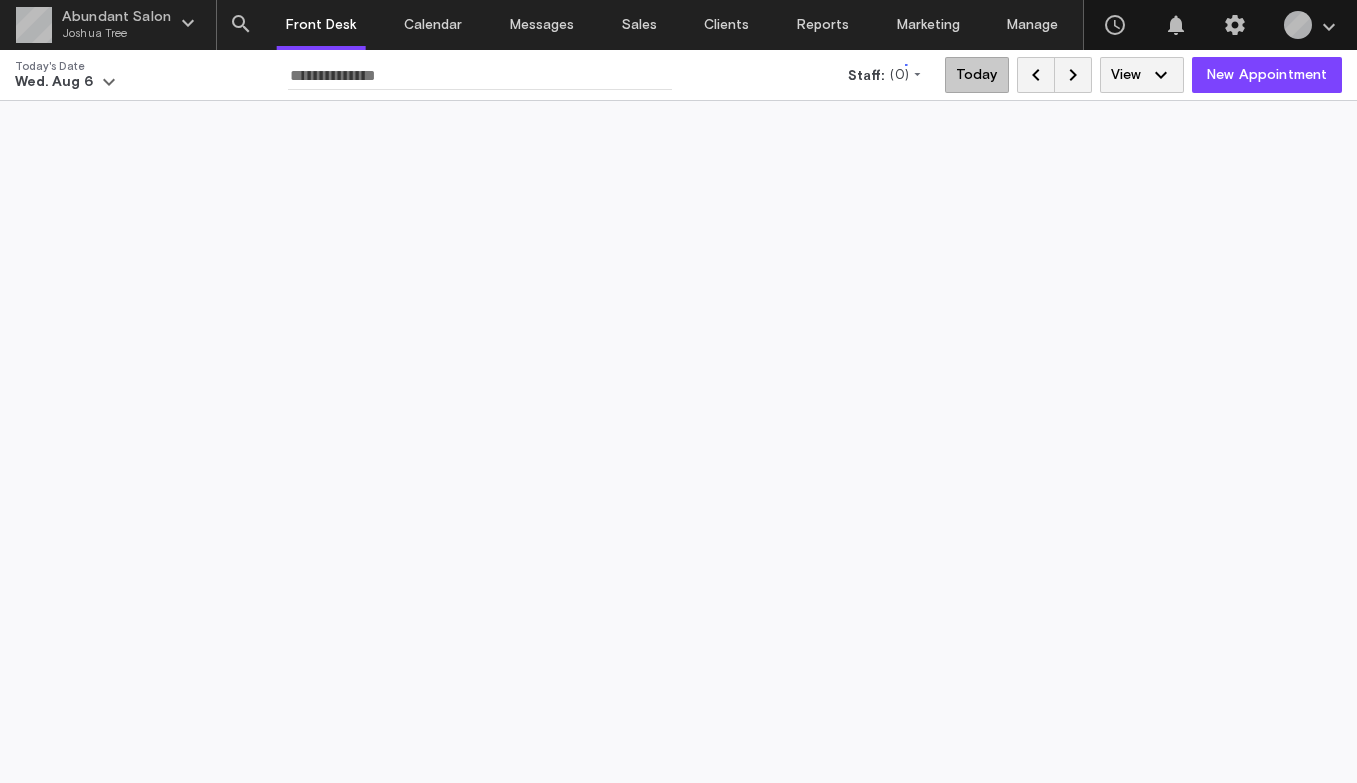scroll, scrollTop: 0, scrollLeft: 0, axis: both 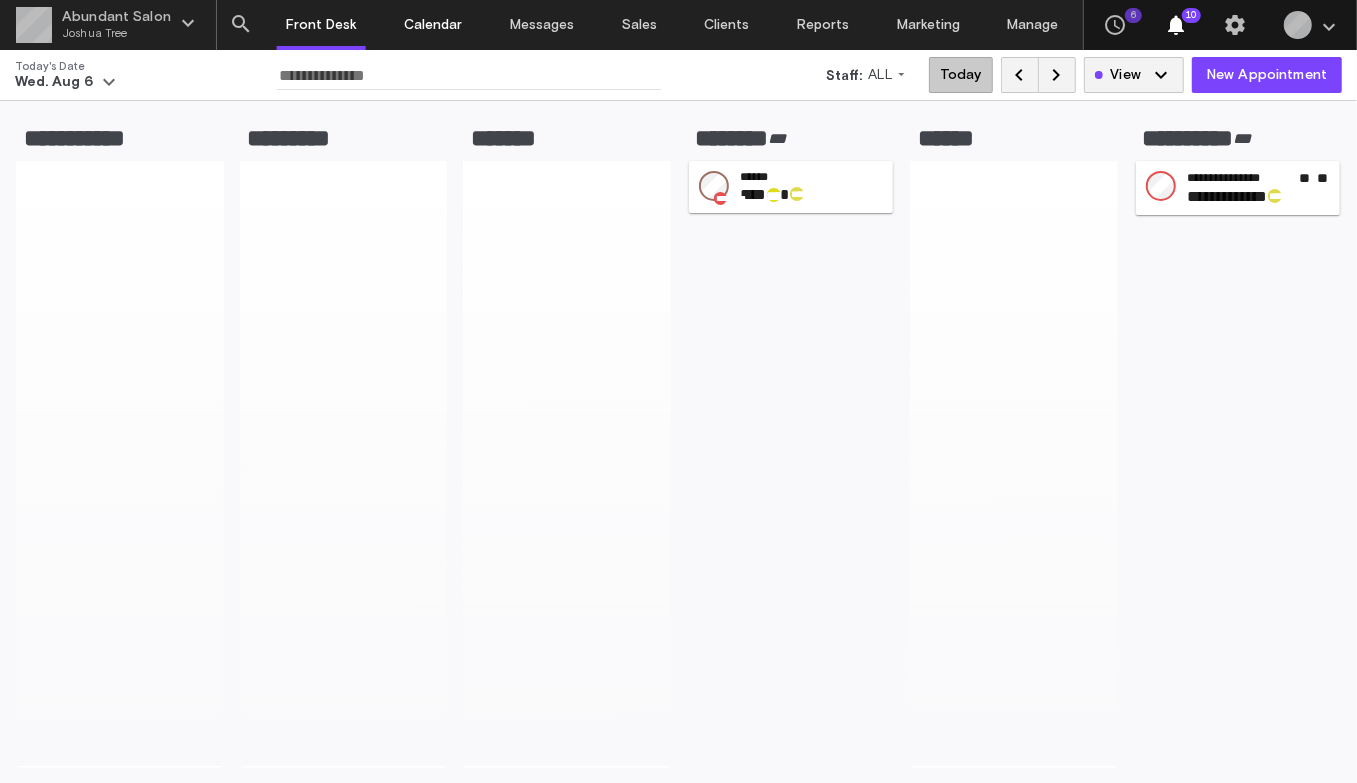 click on "Calendar" at bounding box center [434, 25] 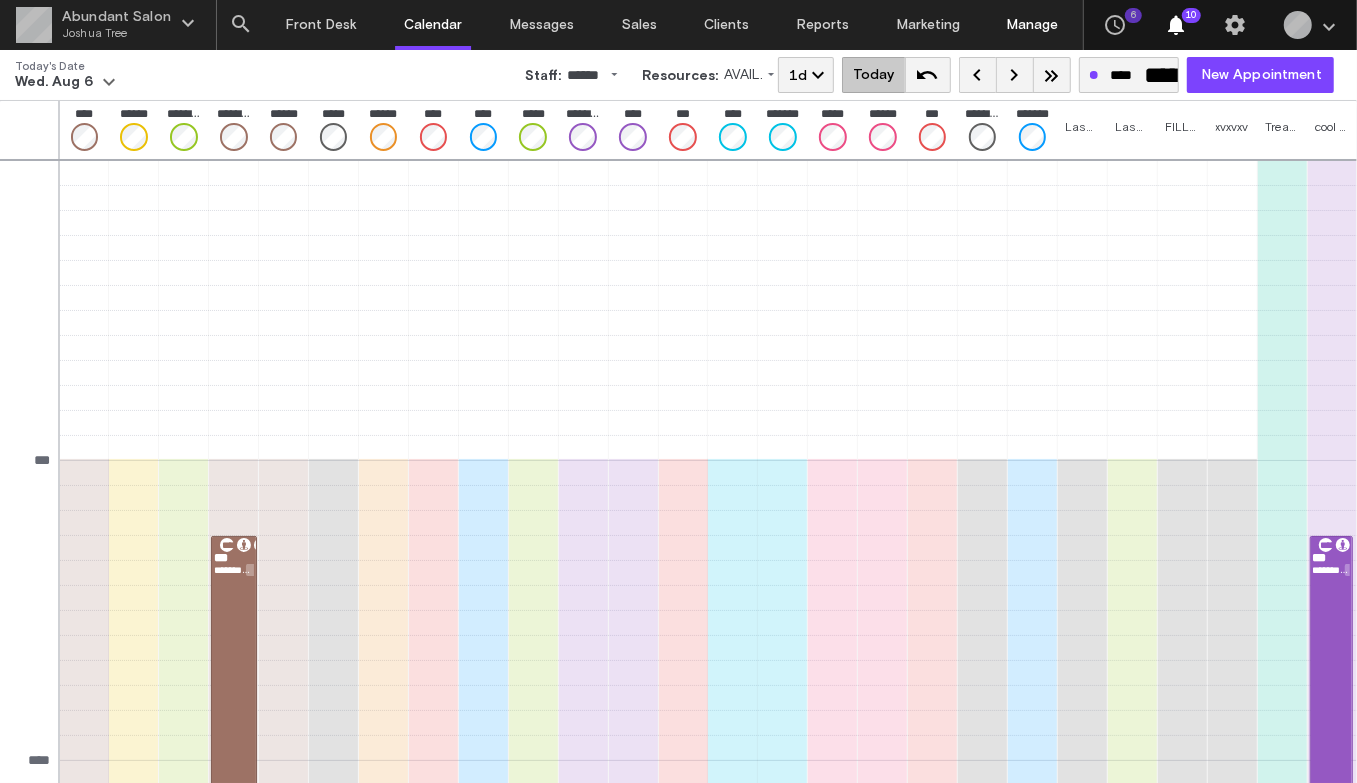 scroll, scrollTop: 1368, scrollLeft: 0, axis: vertical 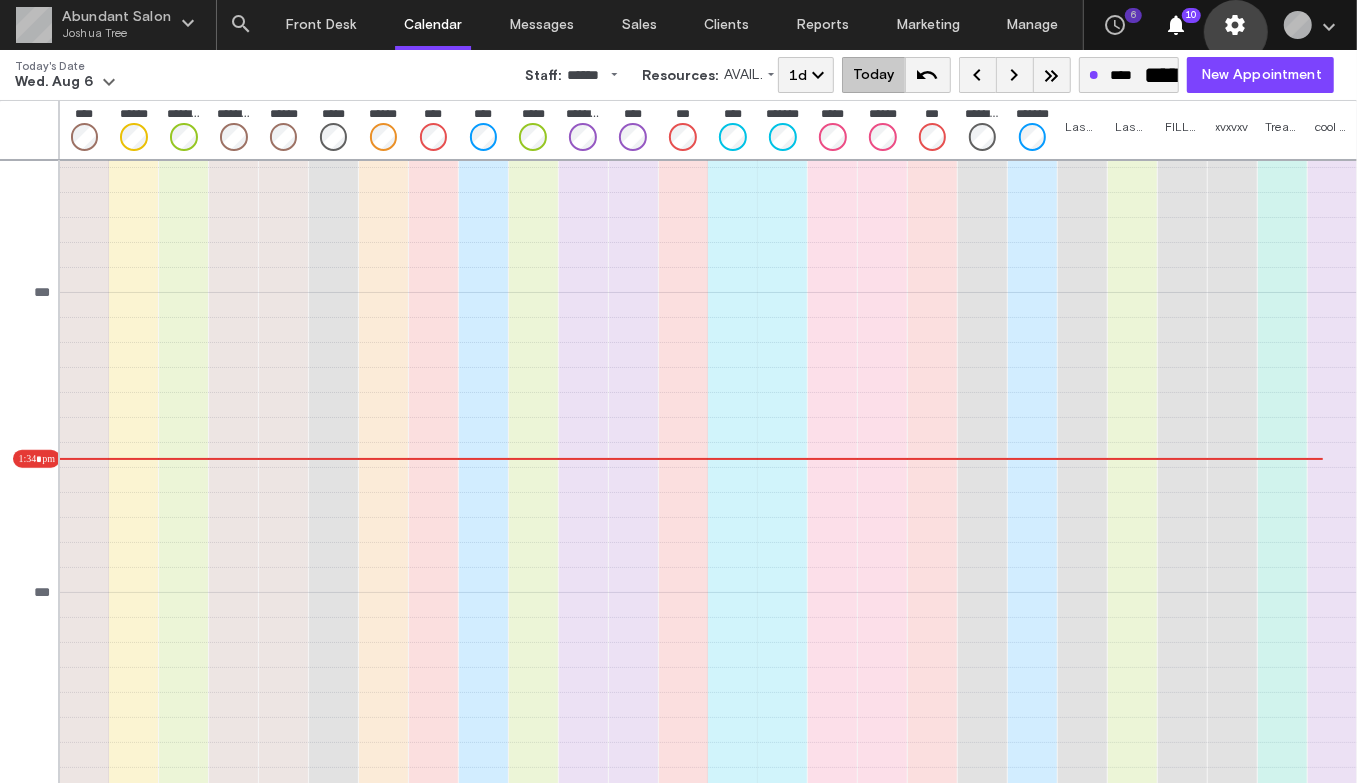click on "settings" at bounding box center (1235, 25) 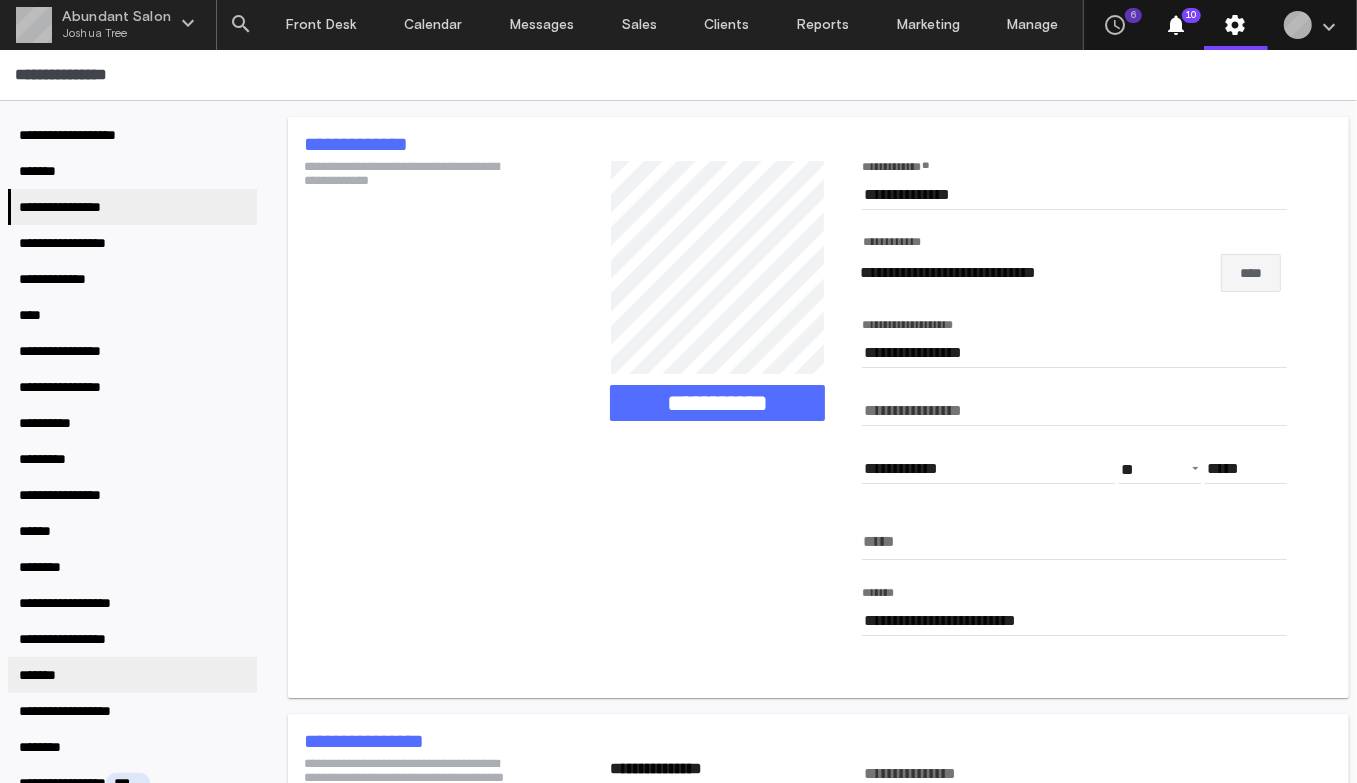 scroll, scrollTop: 305, scrollLeft: 0, axis: vertical 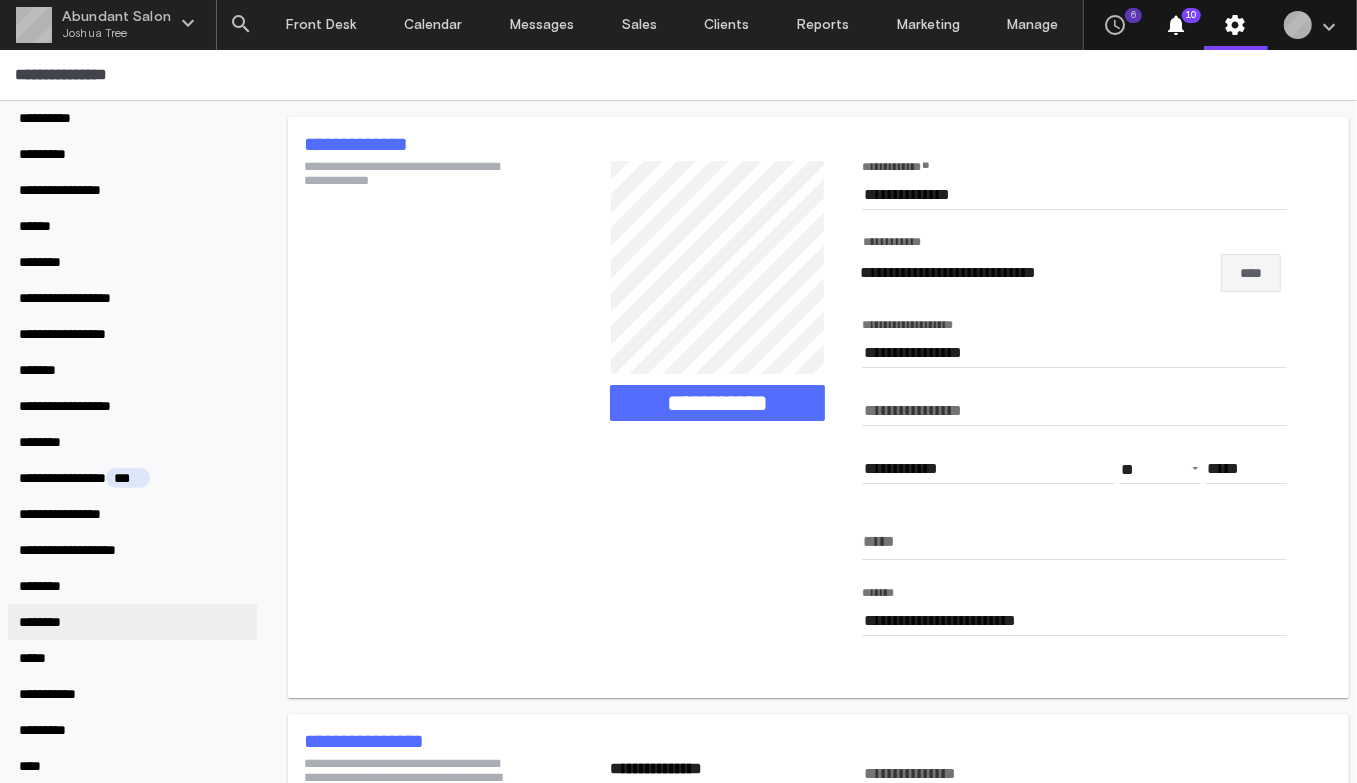 click on "********" at bounding box center (132, 622) 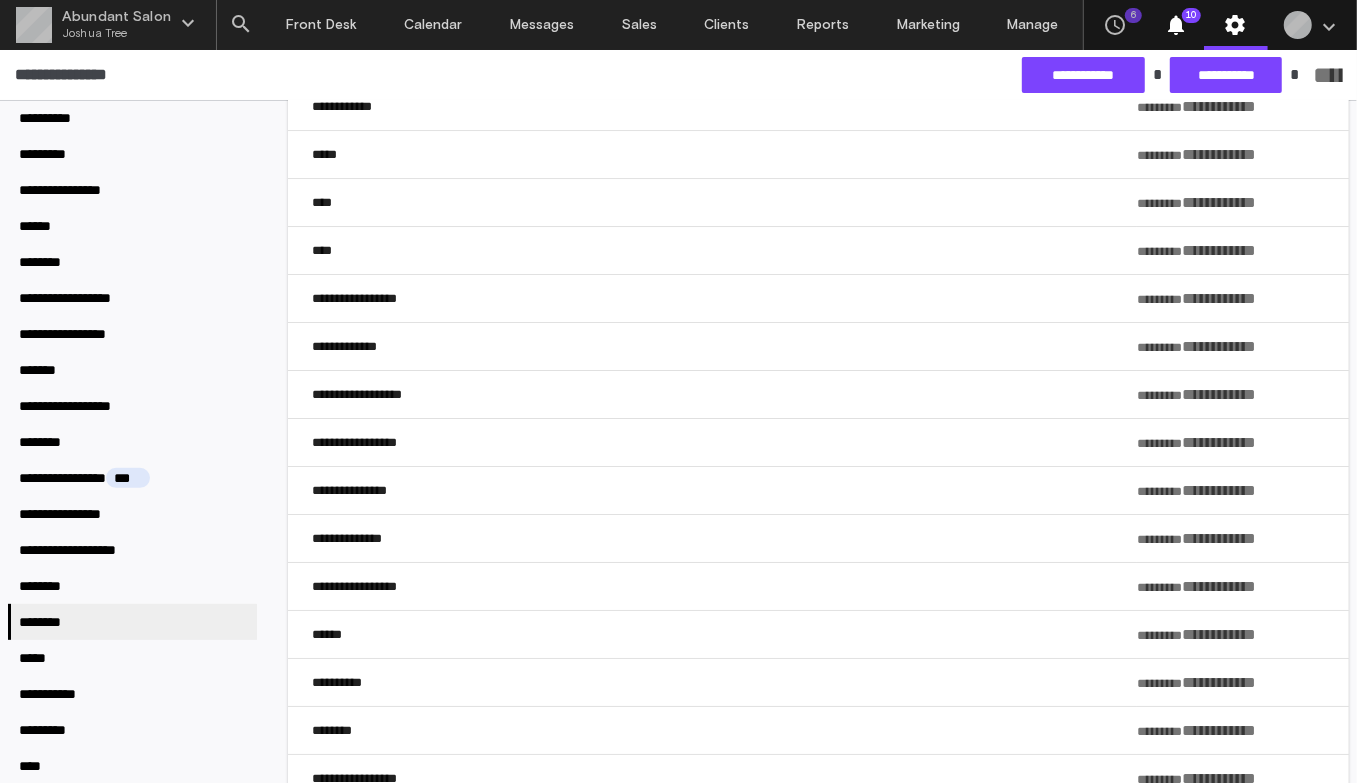 scroll, scrollTop: 39175, scrollLeft: 0, axis: vertical 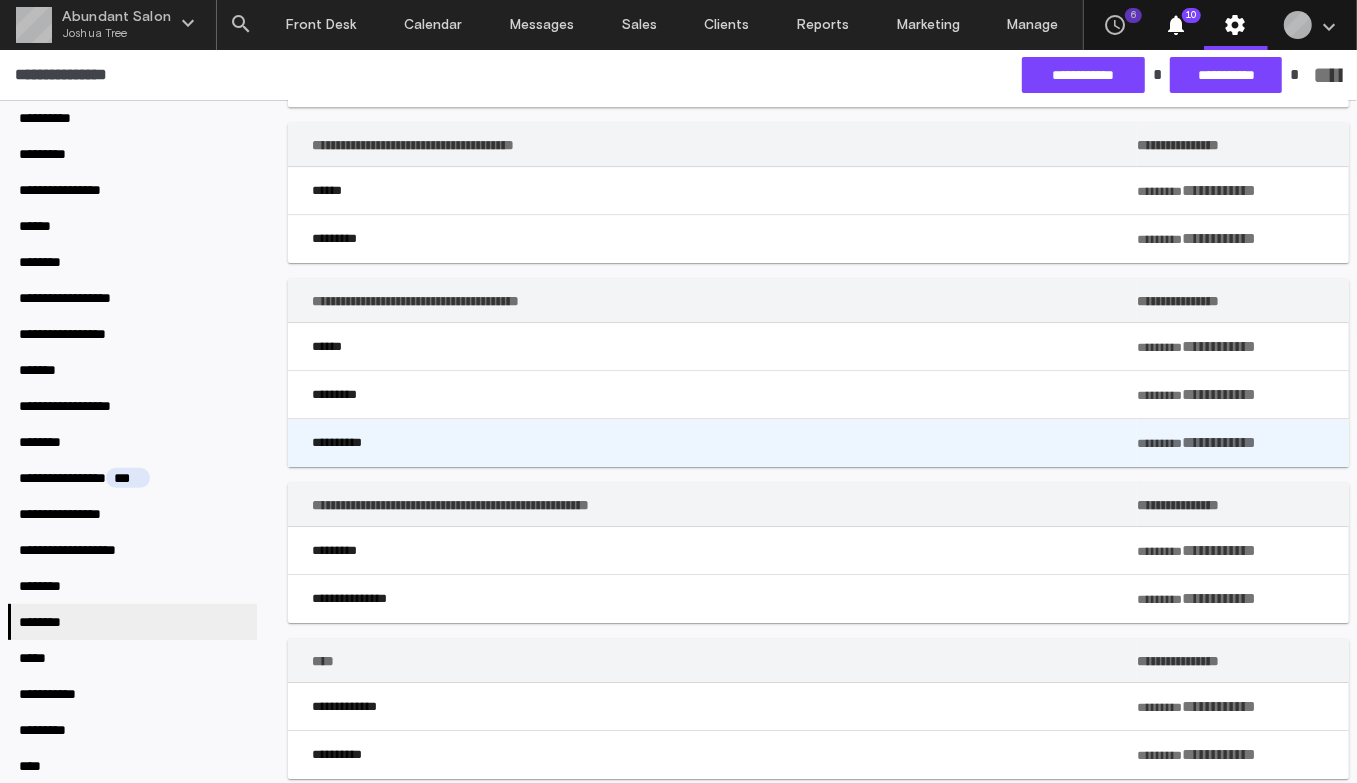 click on "**********" at bounding box center [712, 443] 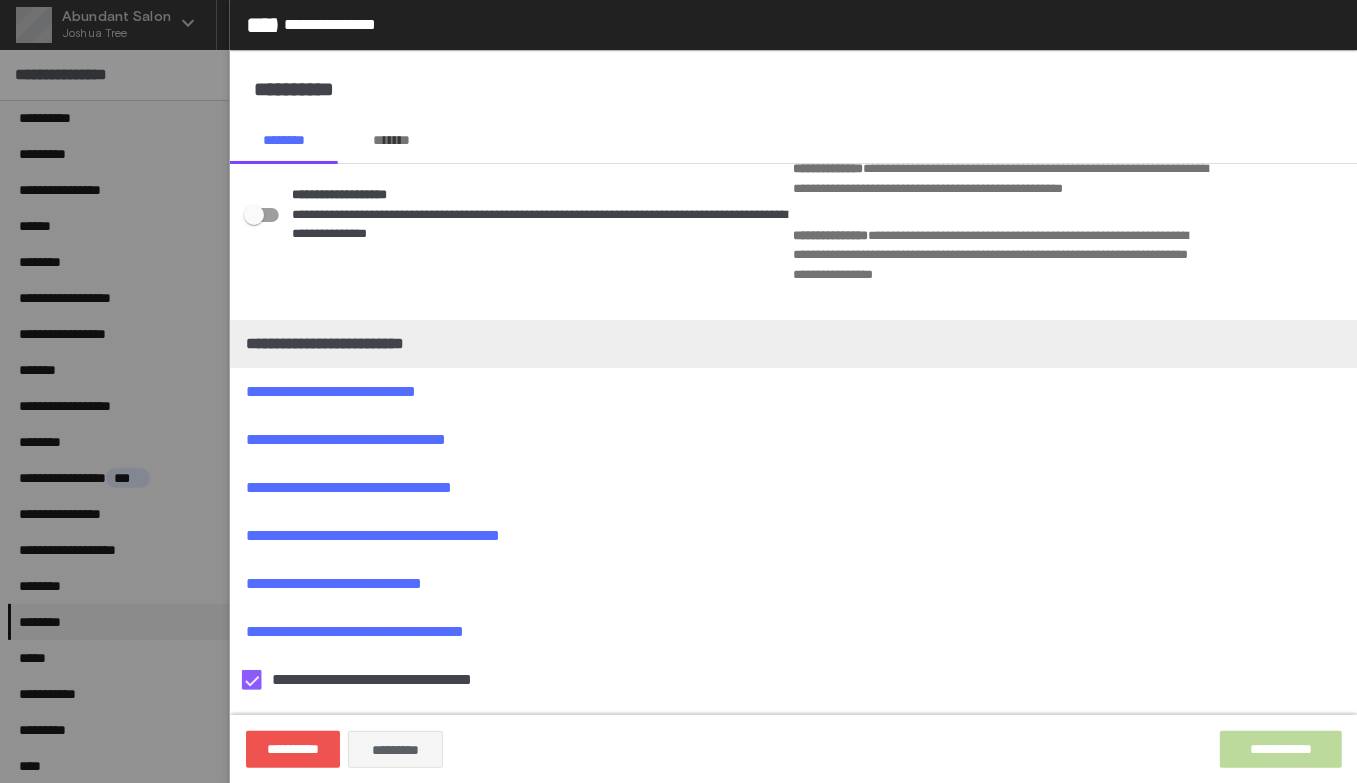 scroll, scrollTop: 0, scrollLeft: 0, axis: both 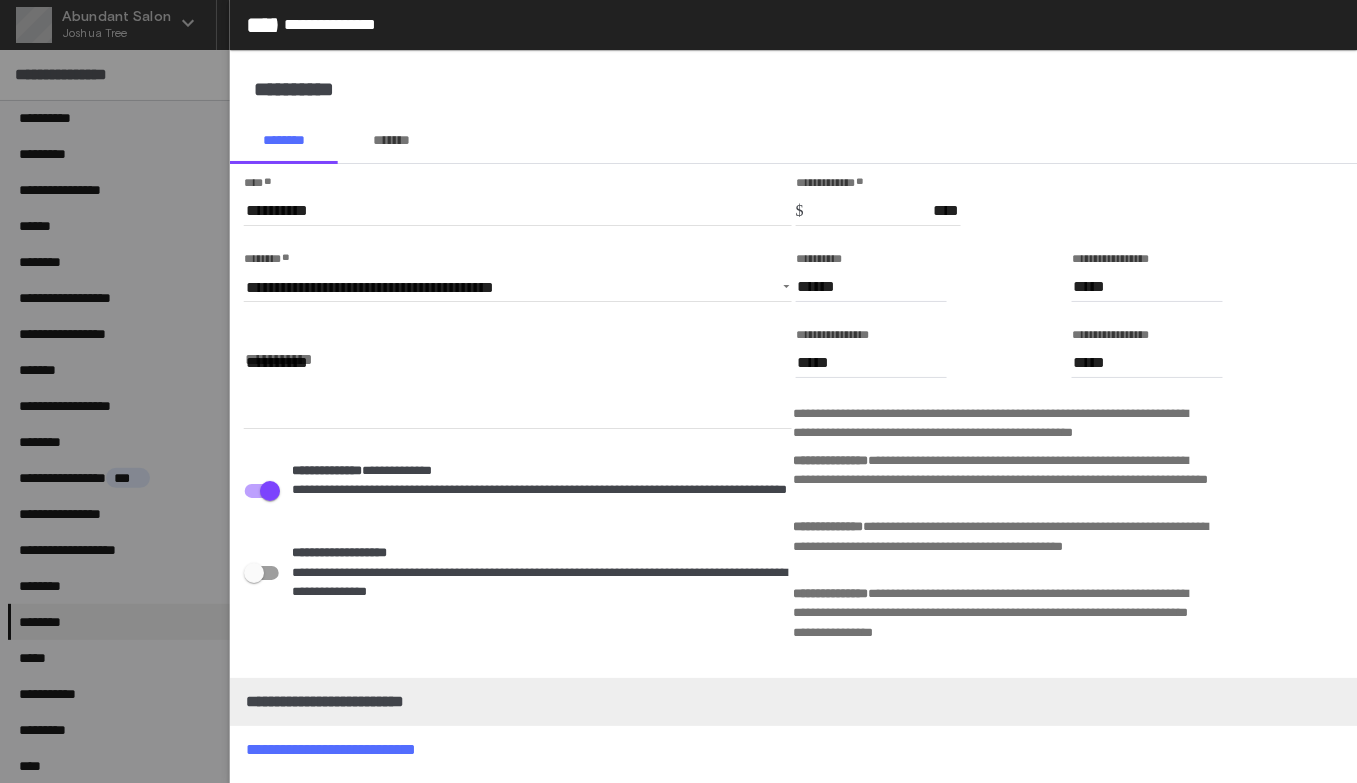 click on "*******" at bounding box center (392, 140) 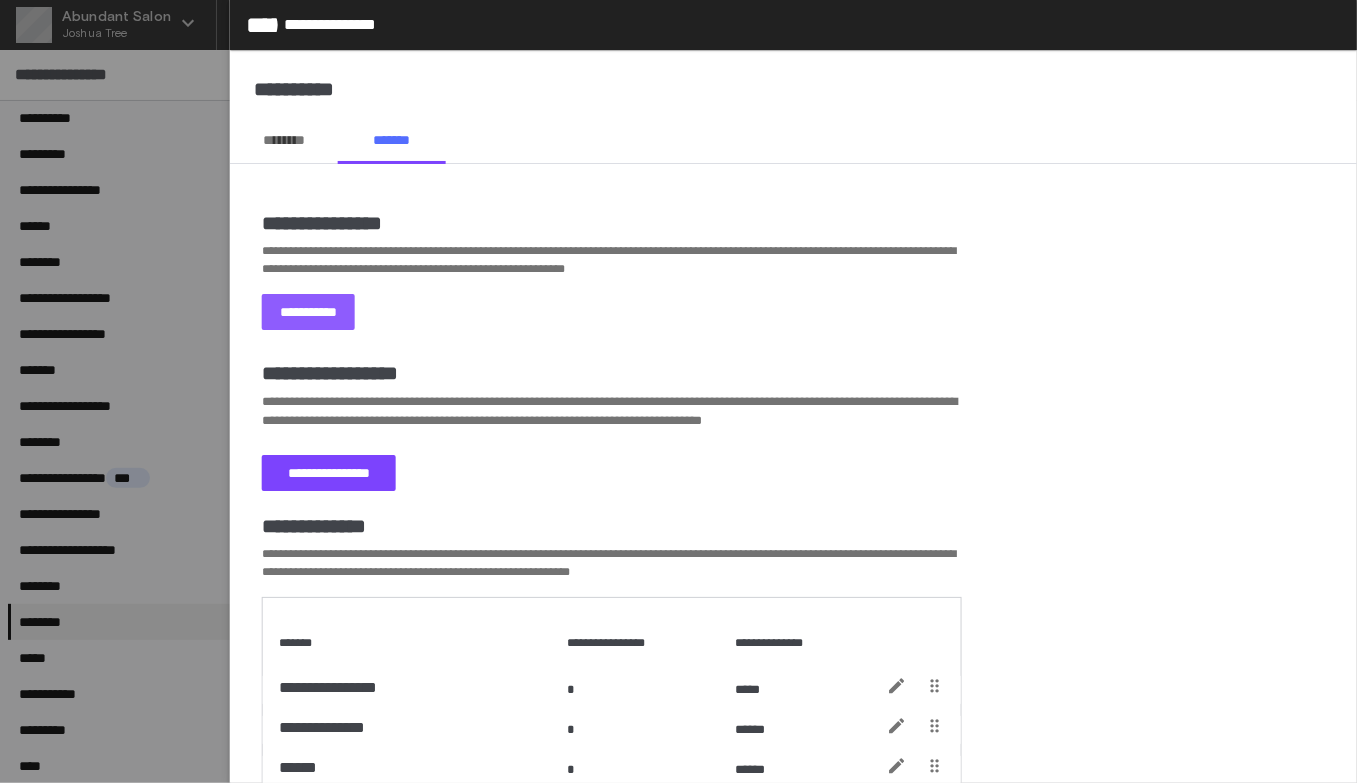 scroll, scrollTop: 139, scrollLeft: 0, axis: vertical 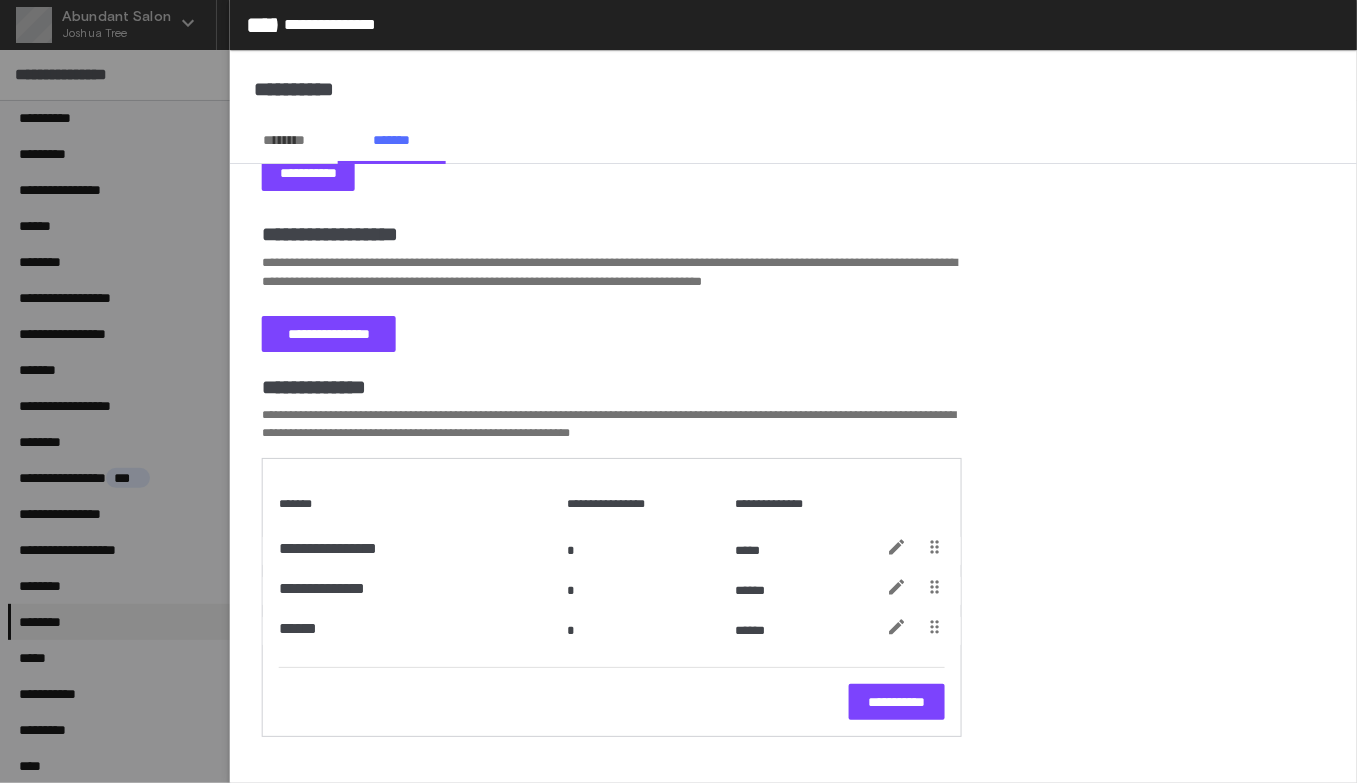click on "********" at bounding box center (284, 140) 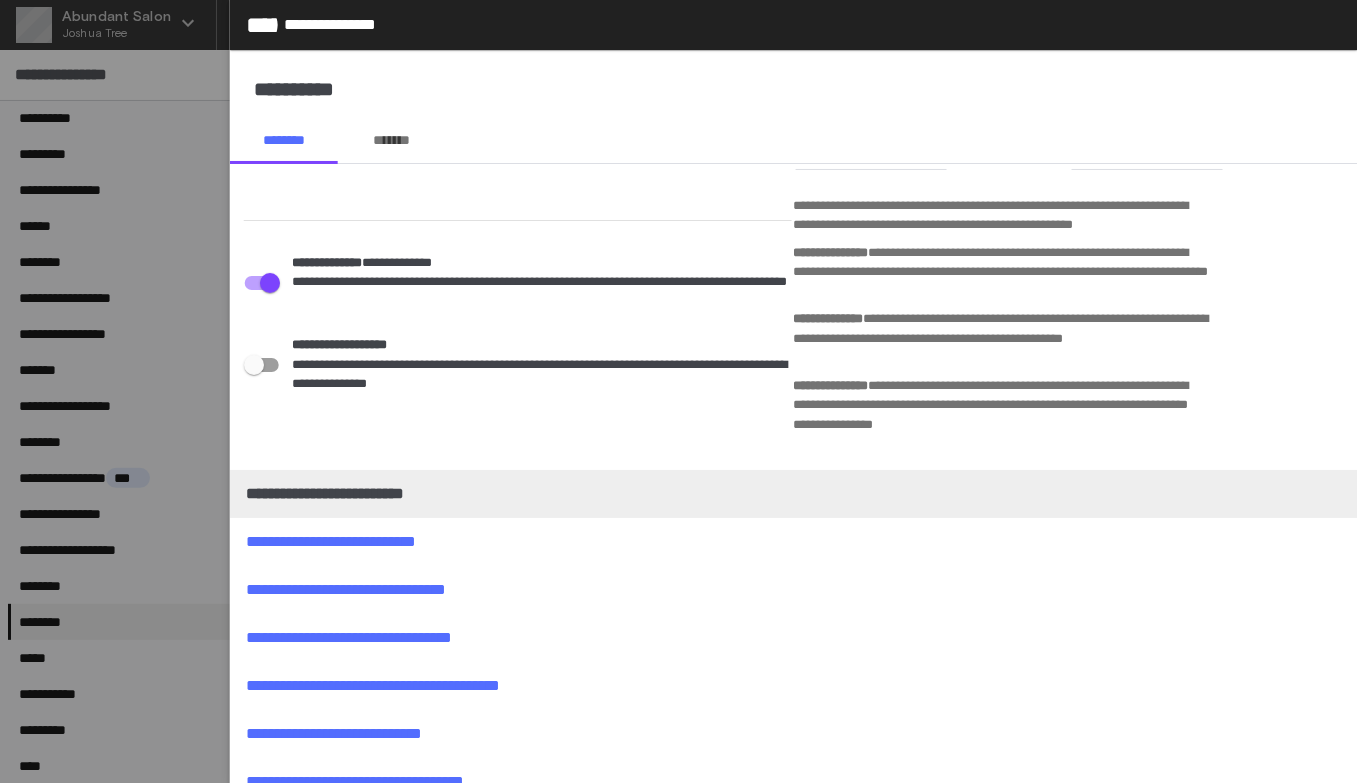 scroll, scrollTop: 358, scrollLeft: 0, axis: vertical 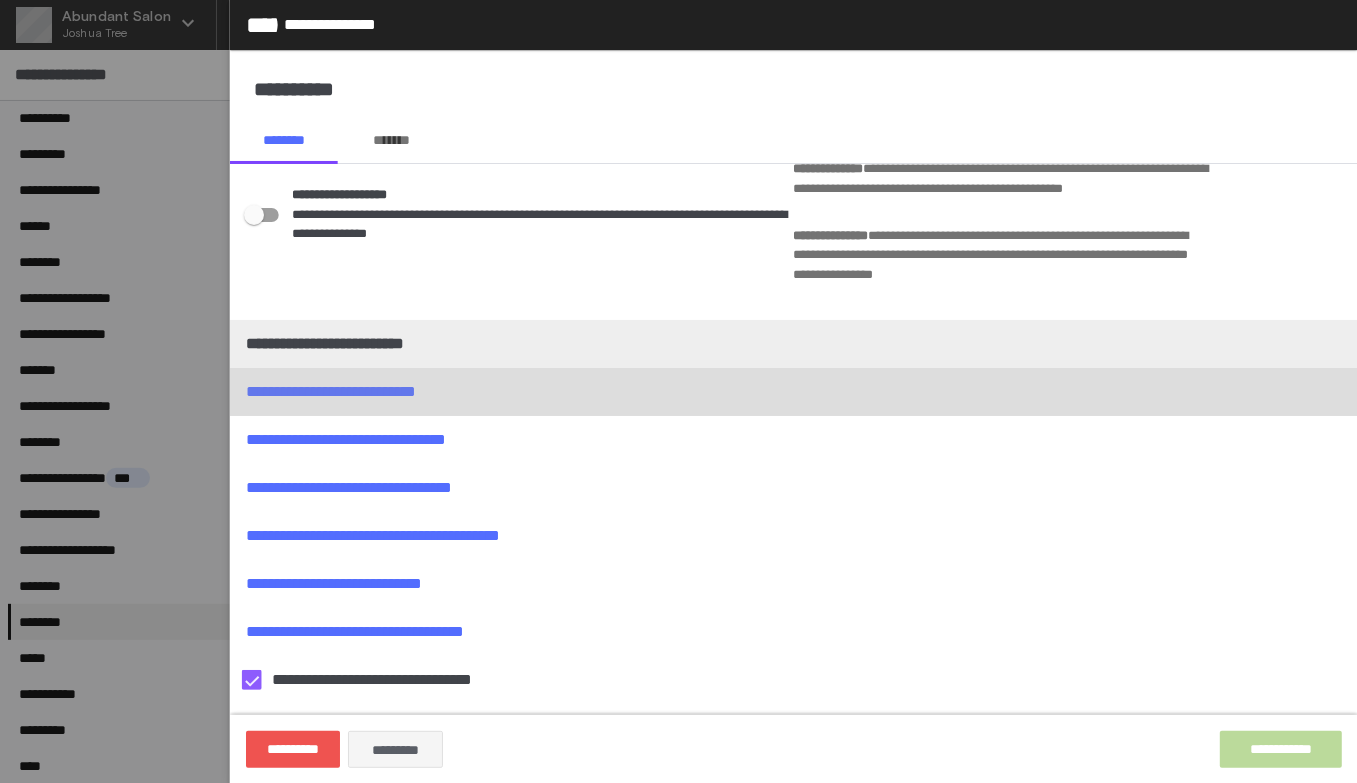 click at bounding box center [793, 392] 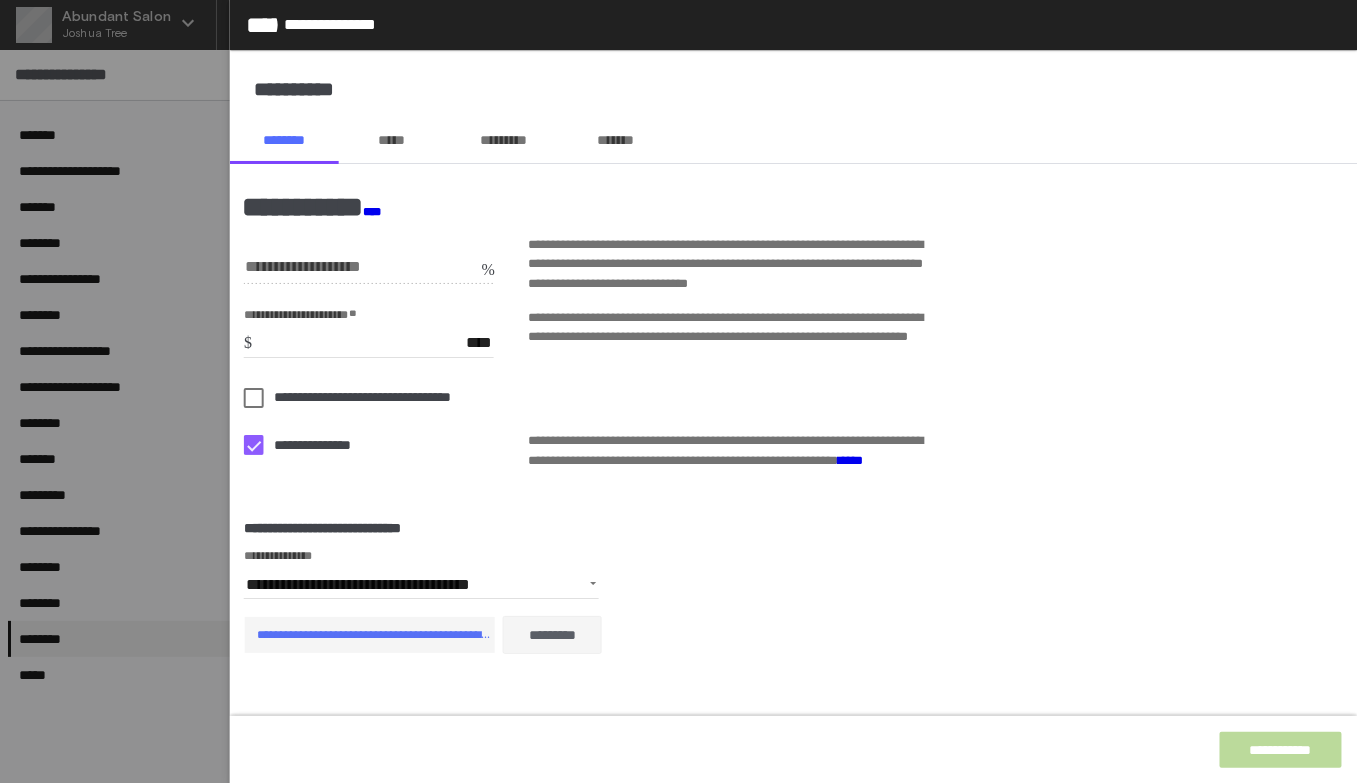 click on "**********" at bounding box center [325, 445] 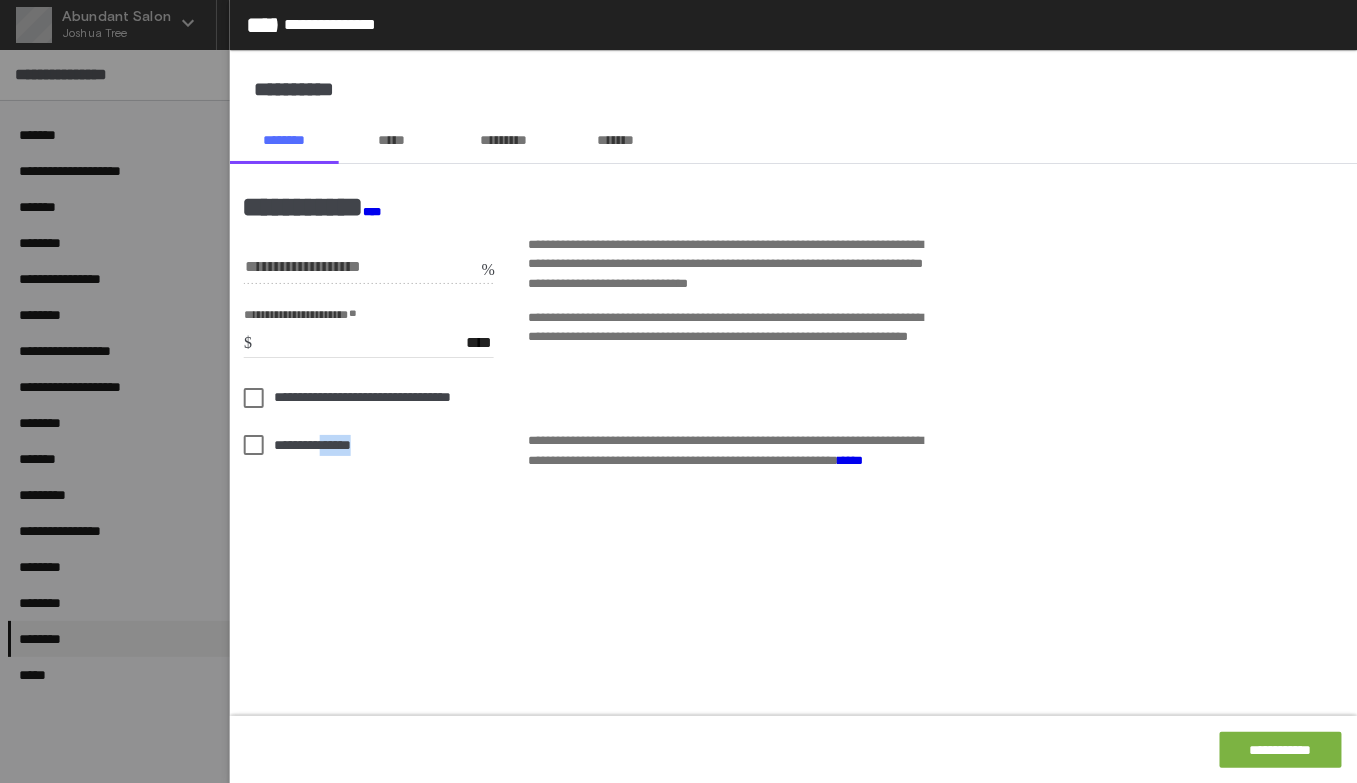 click on "**********" at bounding box center [325, 445] 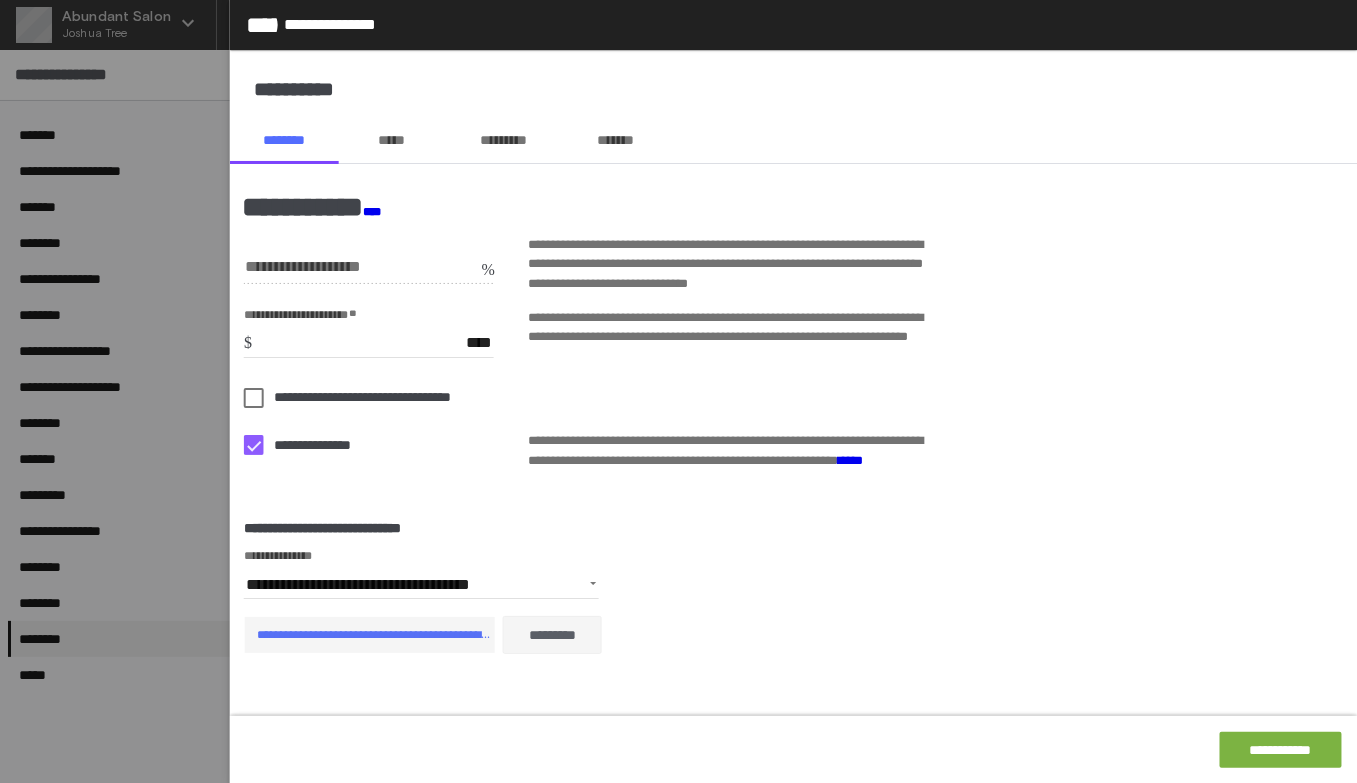 click on "*****" at bounding box center [392, 140] 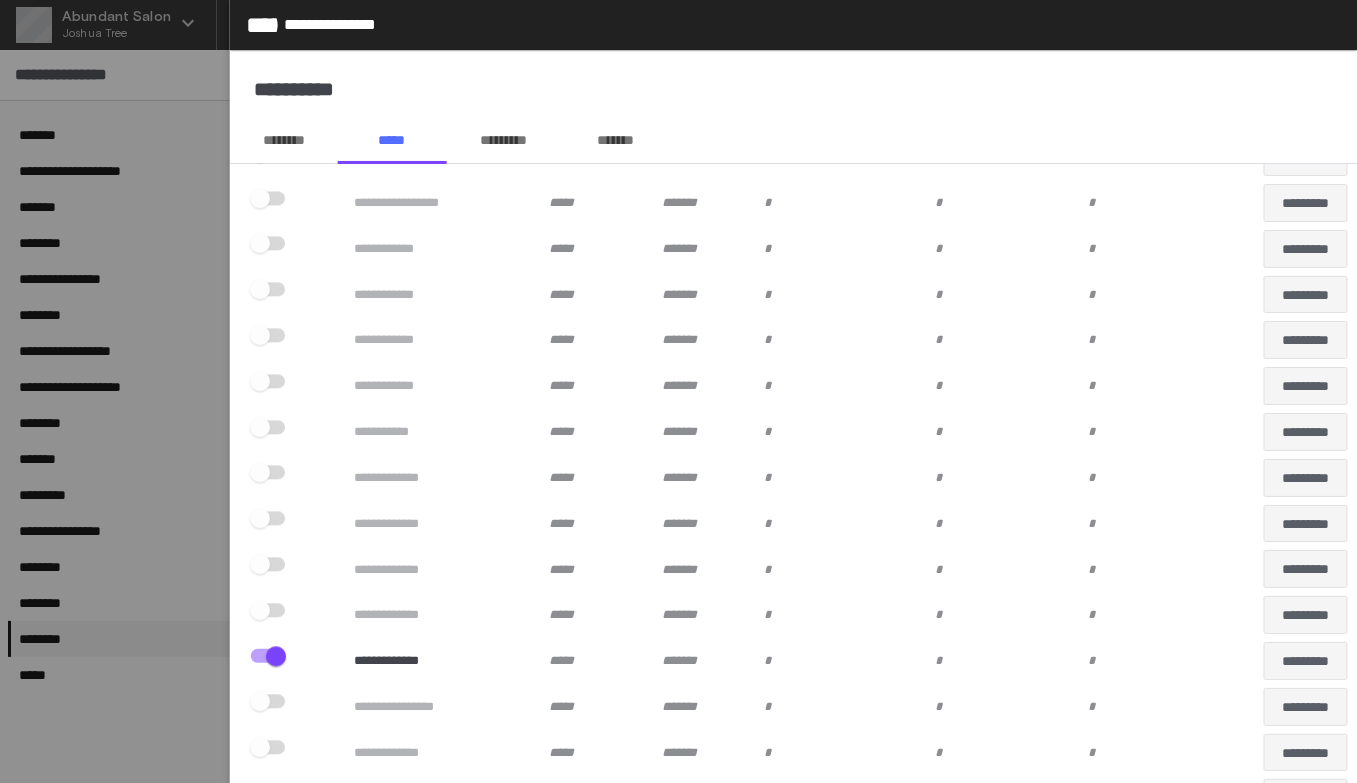 scroll, scrollTop: 8032, scrollLeft: 0, axis: vertical 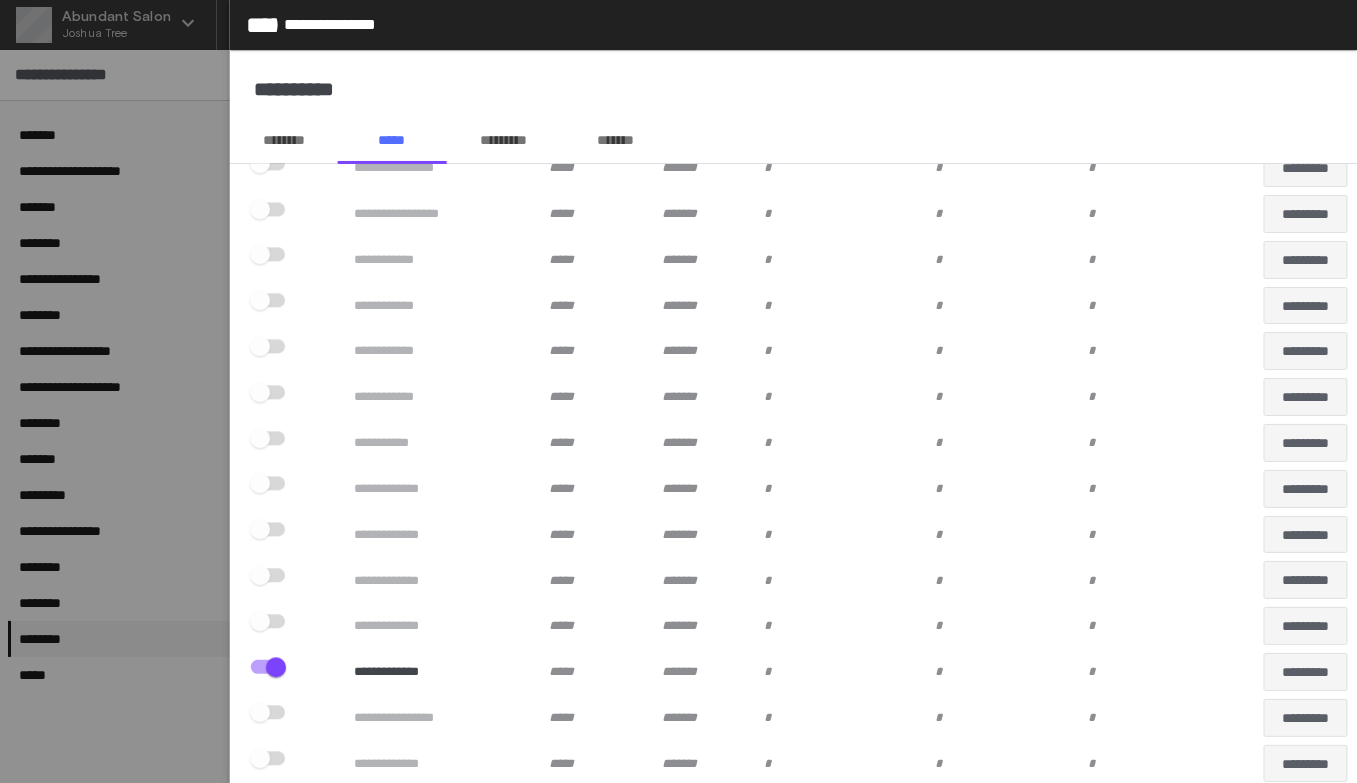 click at bounding box center [272, 535] 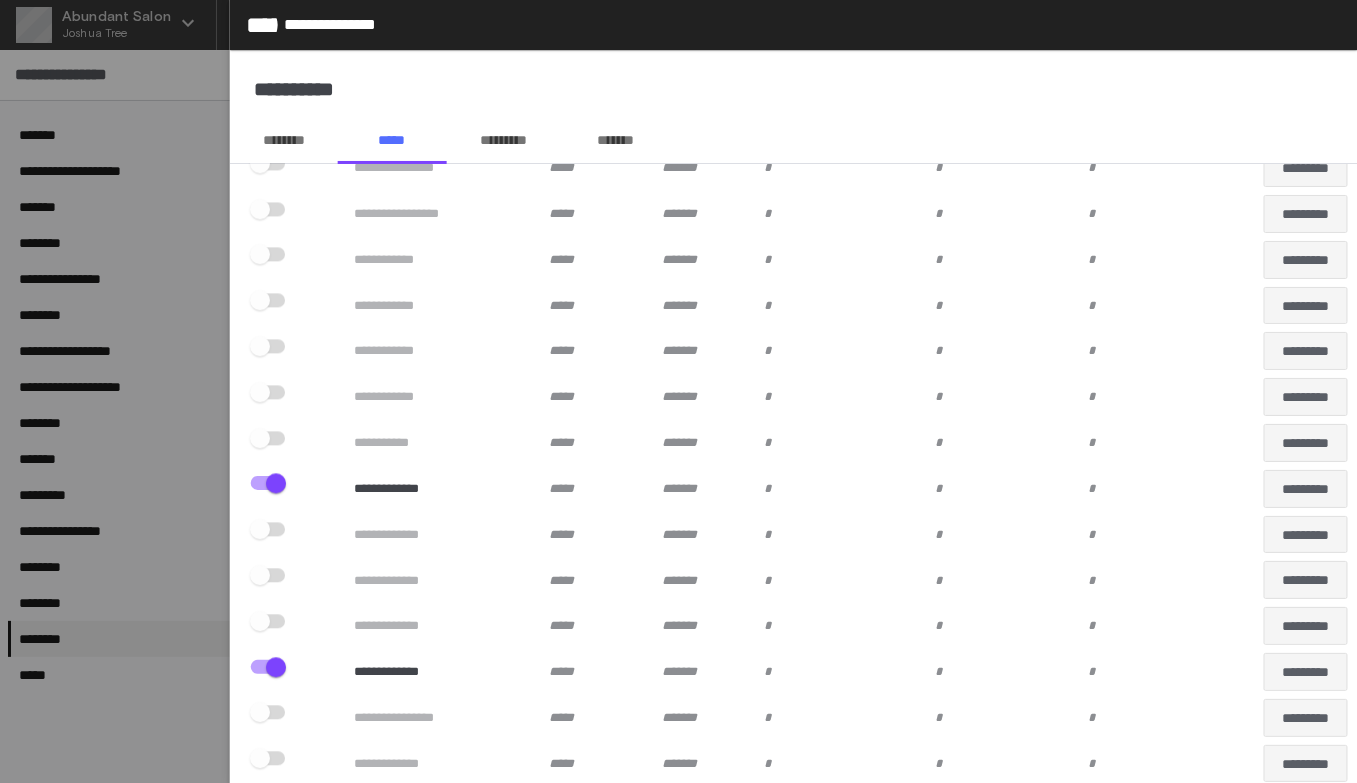 click at bounding box center (268, 438) 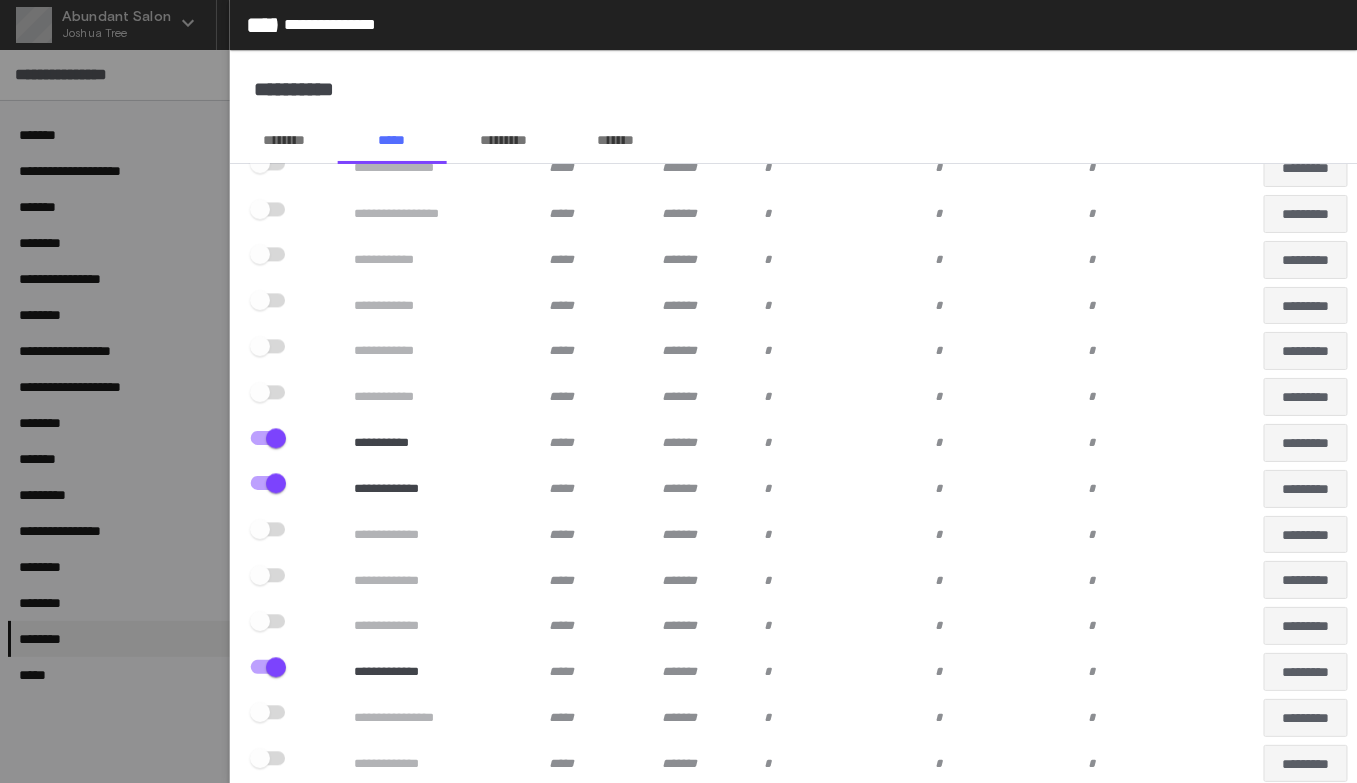 click at bounding box center [260, 392] 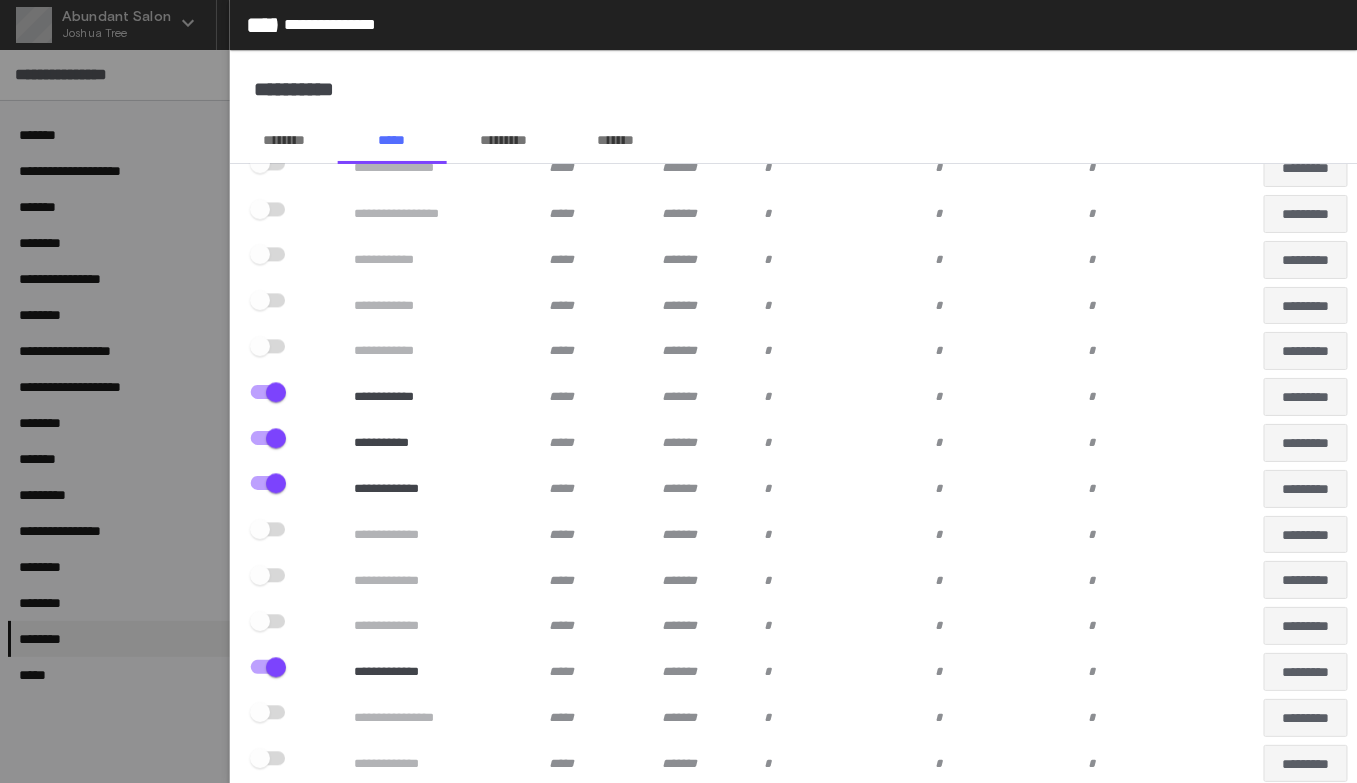 click at bounding box center [272, 306] 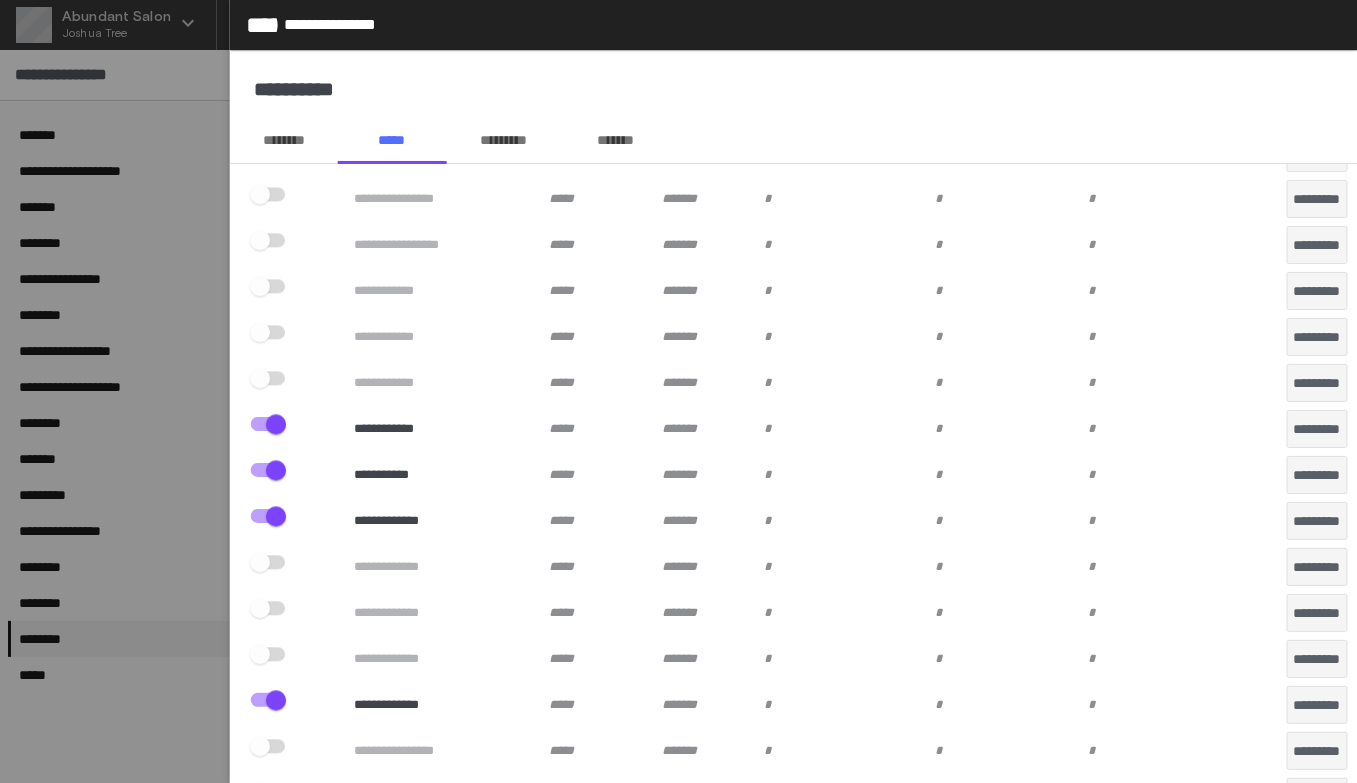 click at bounding box center (272, -7483) 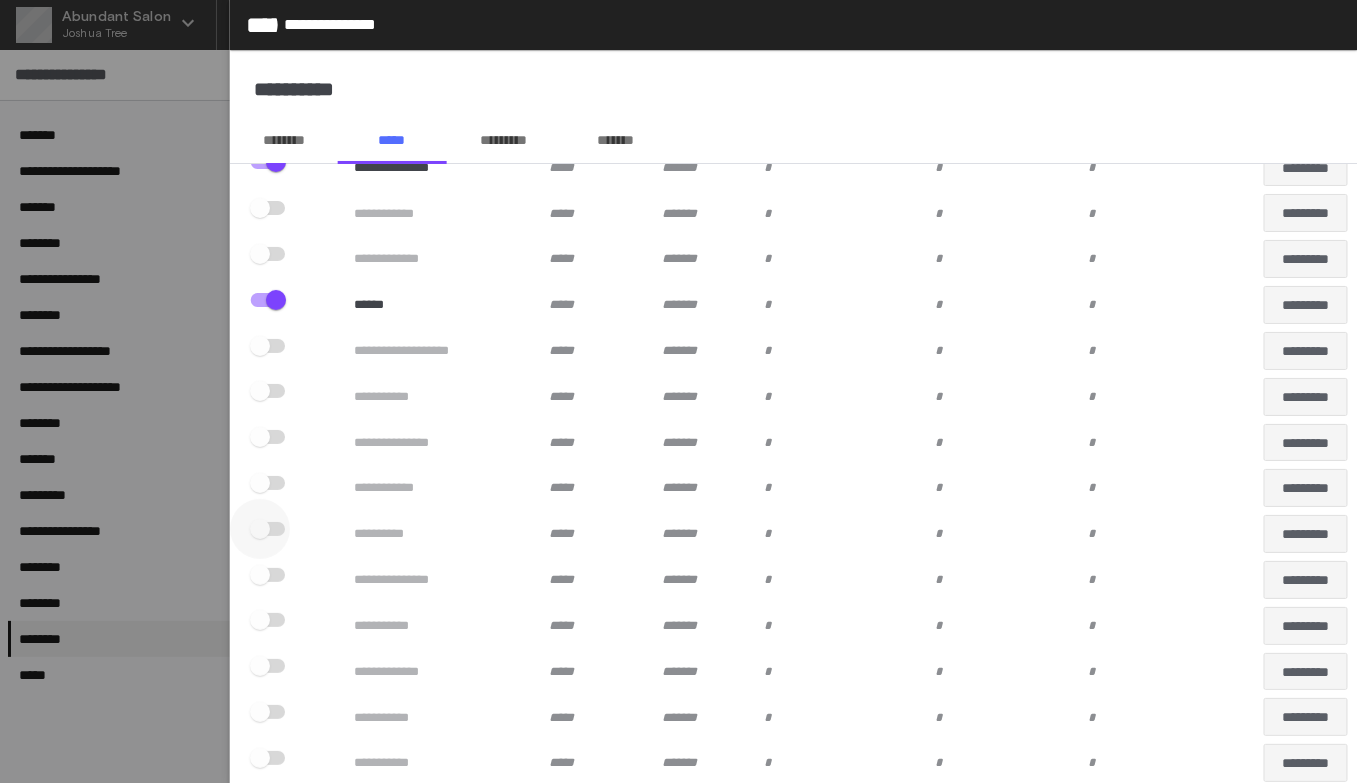 click at bounding box center (260, 529) 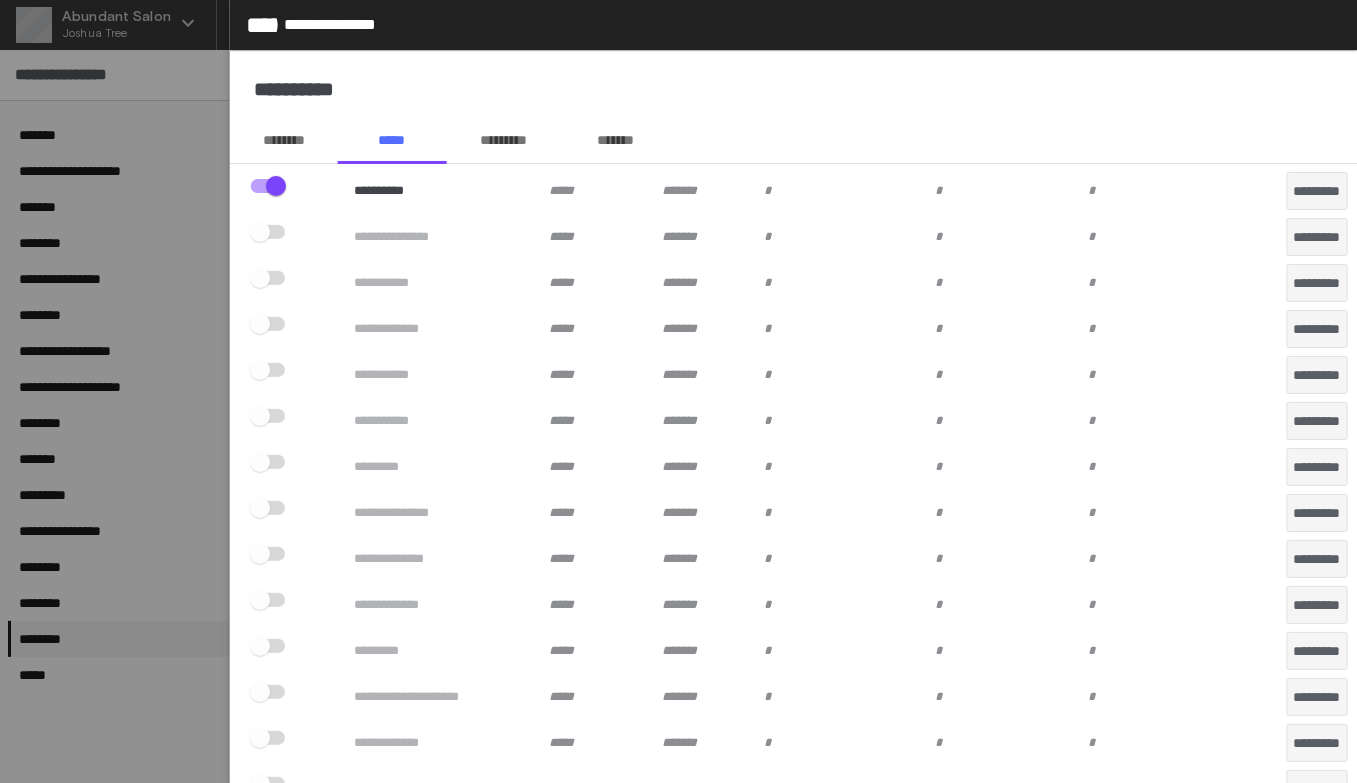 scroll, scrollTop: 960, scrollLeft: 0, axis: vertical 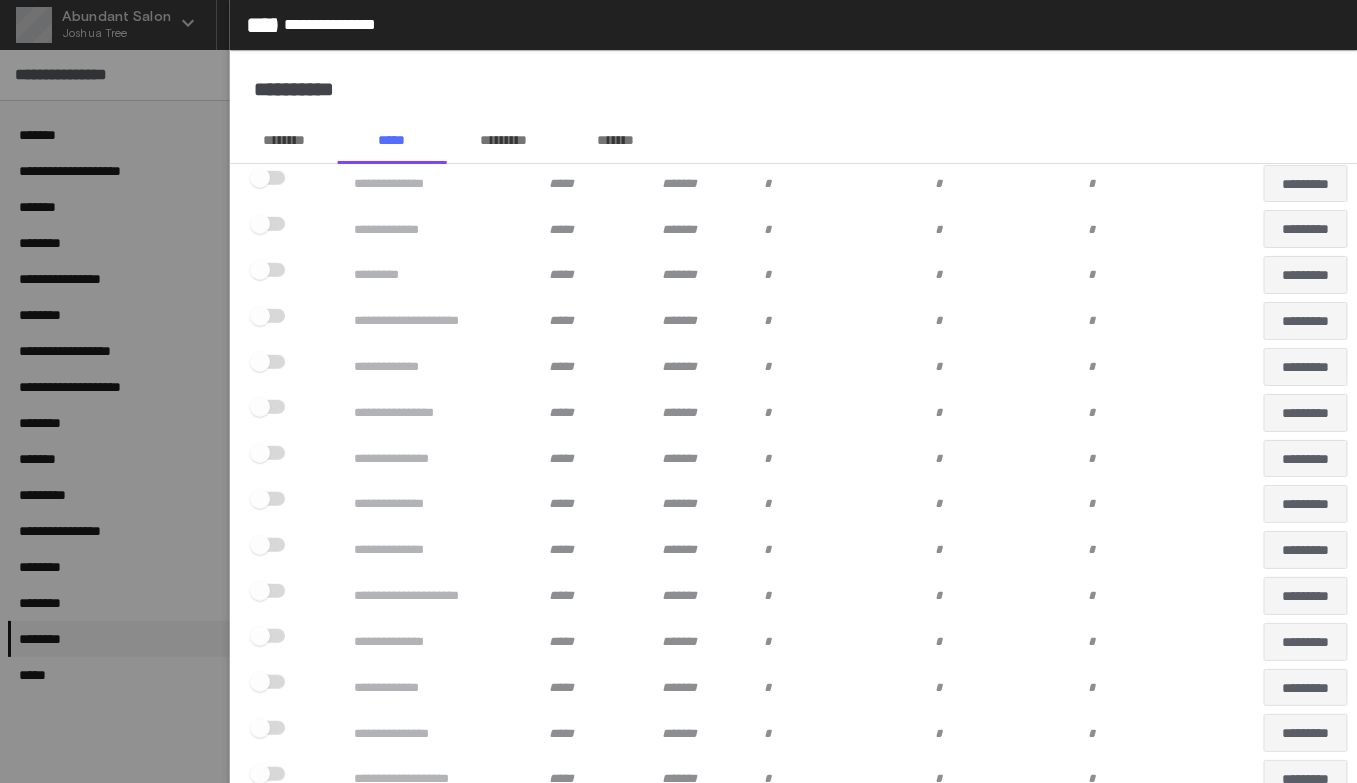 click at bounding box center (272, 413) 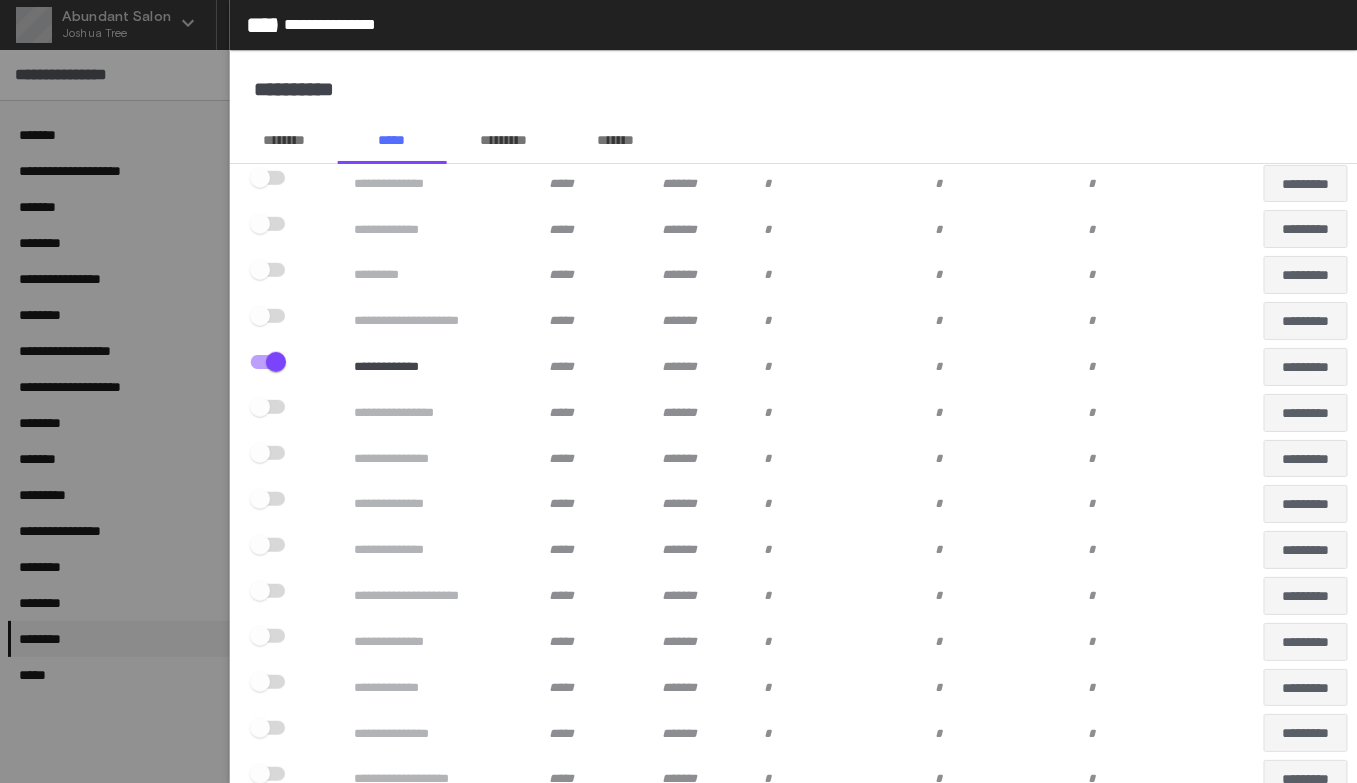 click at bounding box center (272, 413) 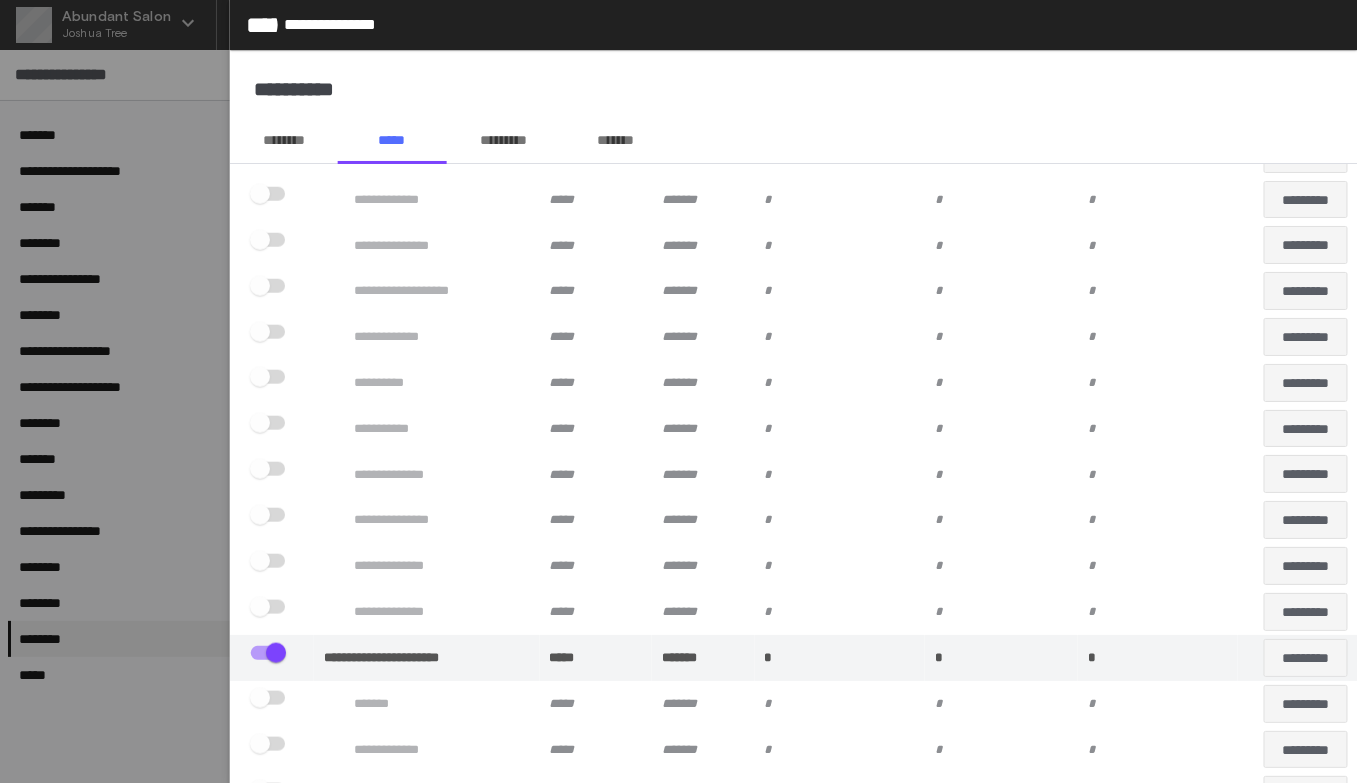 scroll, scrollTop: 8229, scrollLeft: 0, axis: vertical 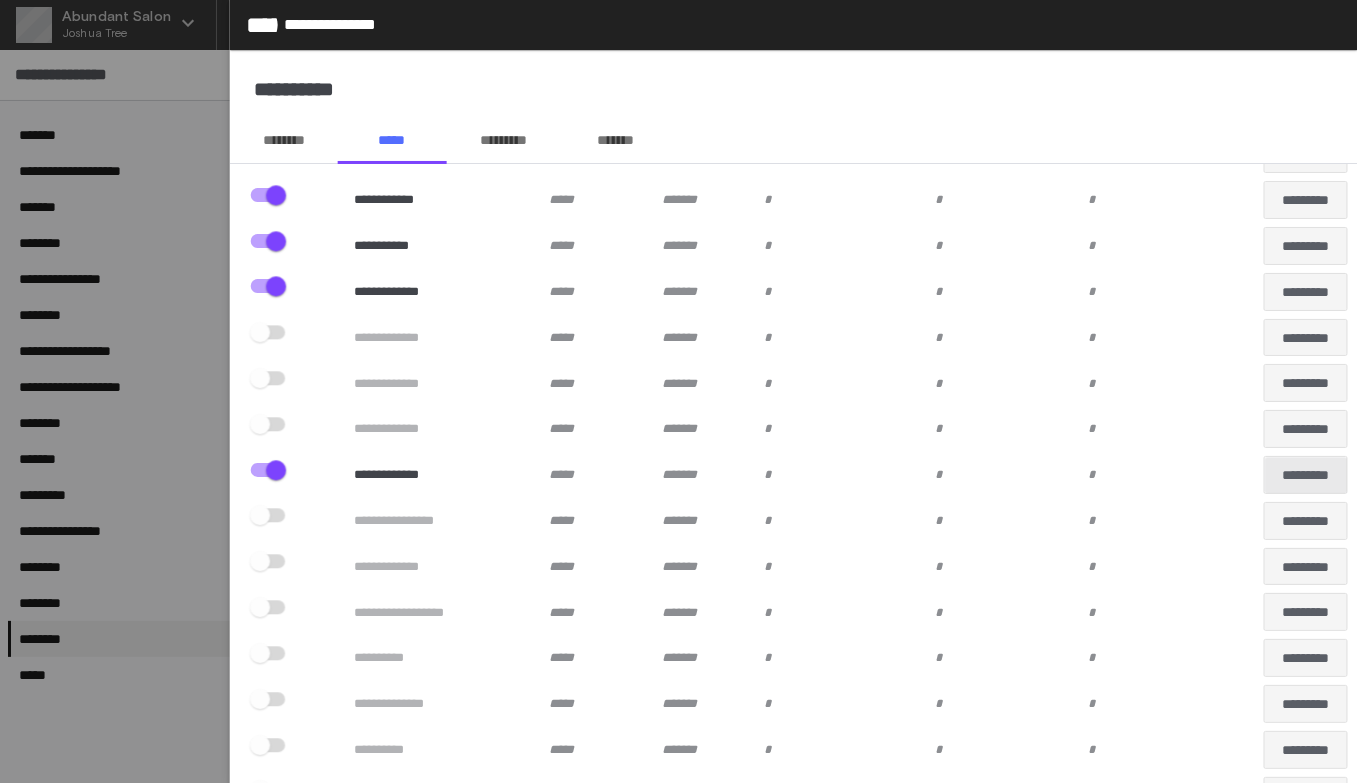 click on "*********" at bounding box center [1306, 475] 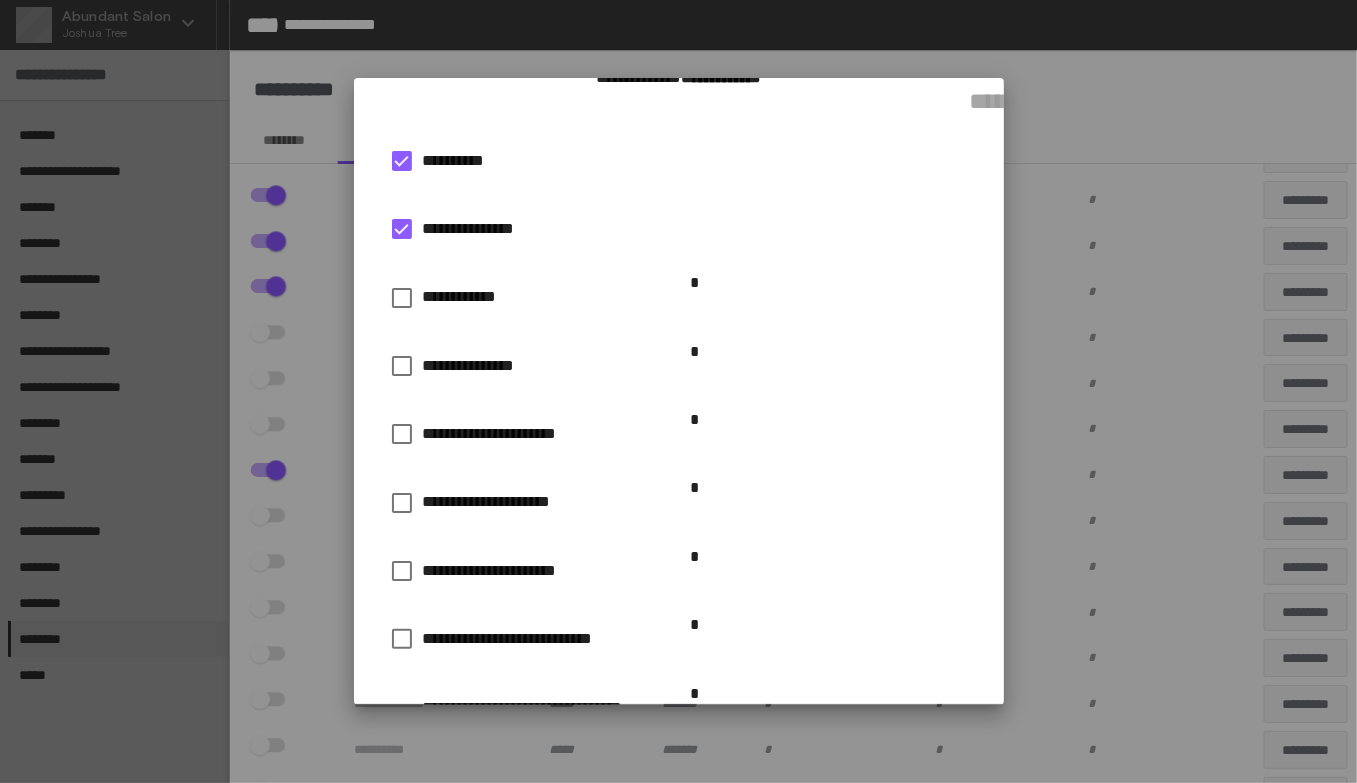 scroll, scrollTop: 90, scrollLeft: 0, axis: vertical 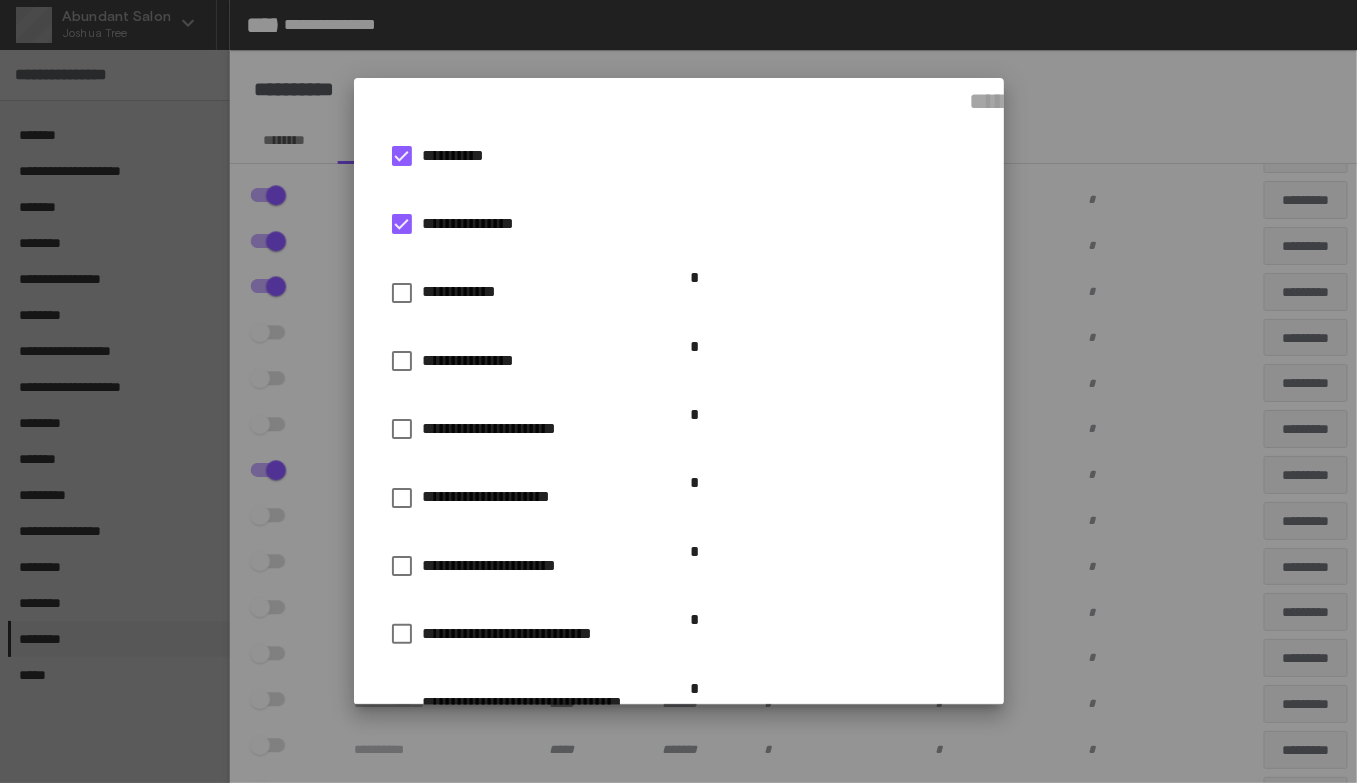 click on "**********" at bounding box center (481, 224) 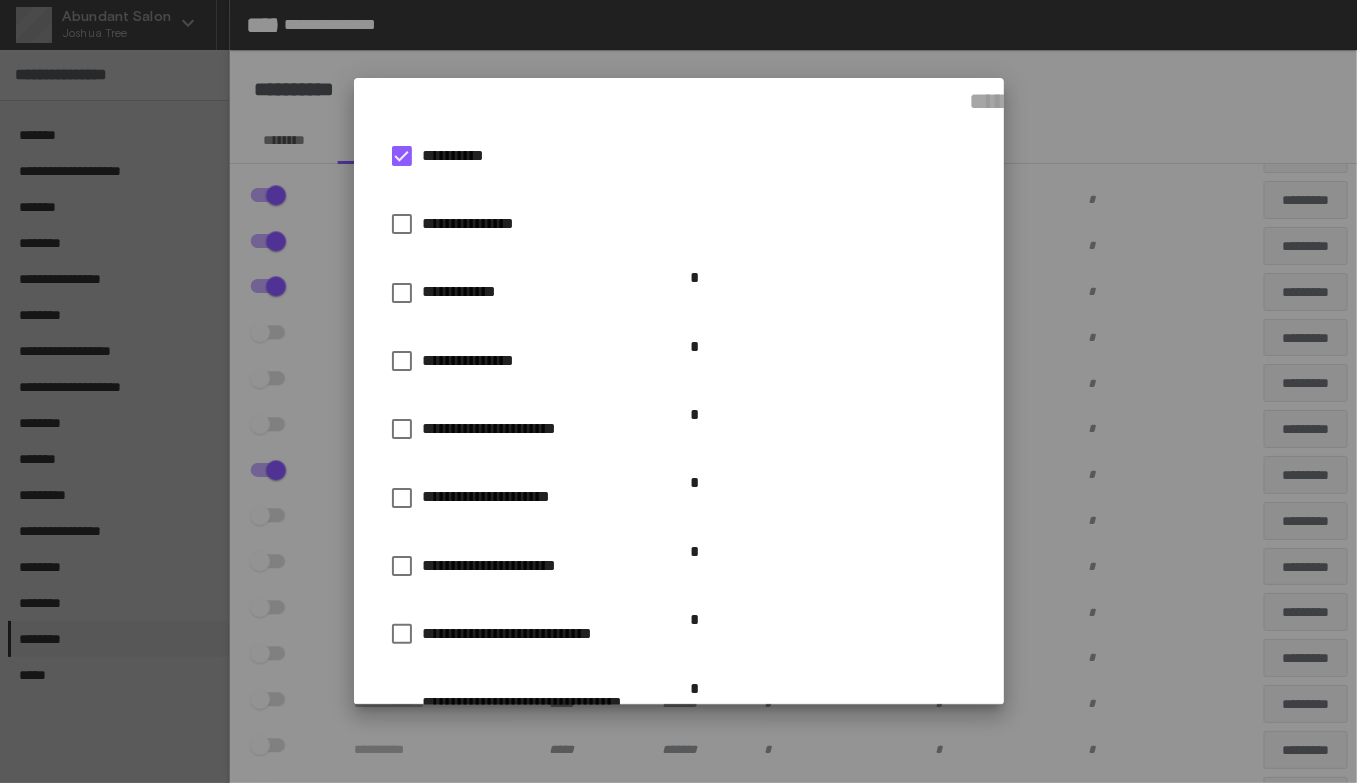 click on "**********" at bounding box center (481, 224) 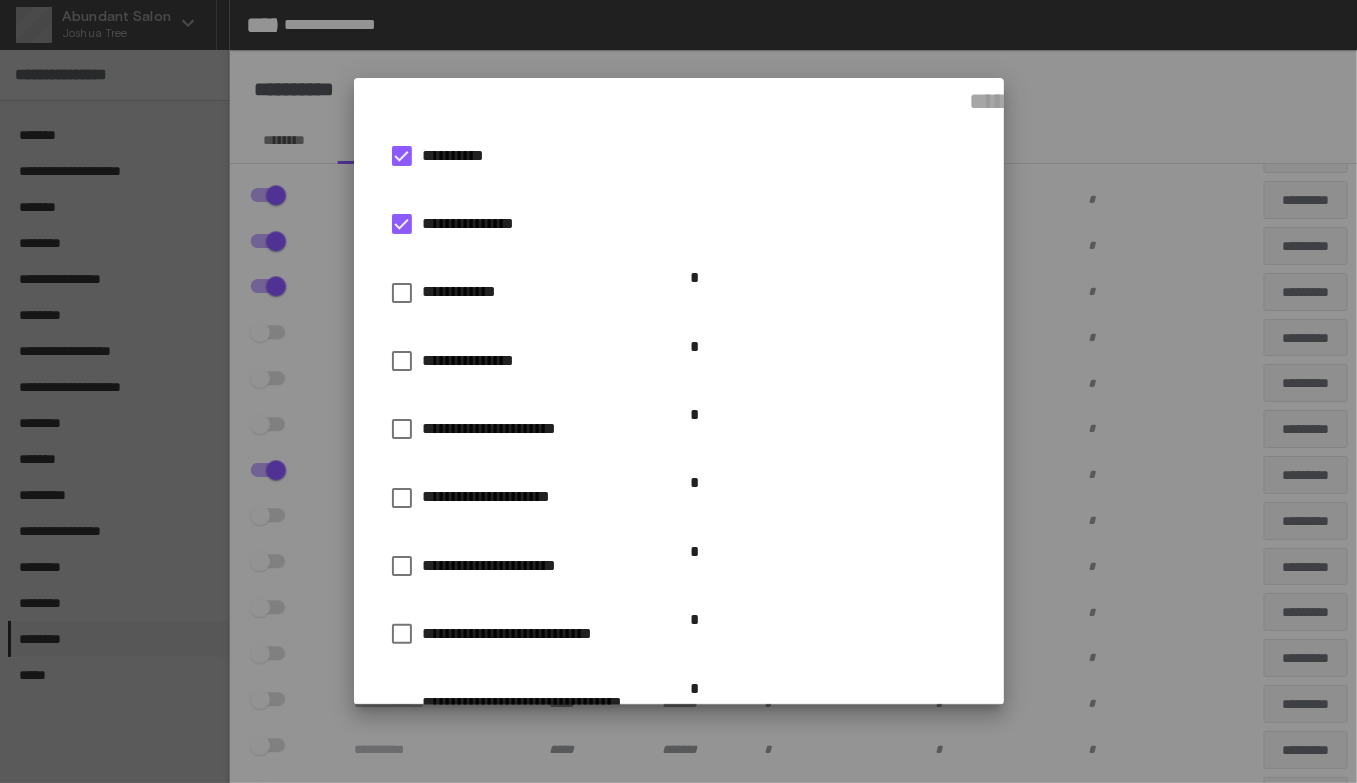 scroll, scrollTop: 289, scrollLeft: 0, axis: vertical 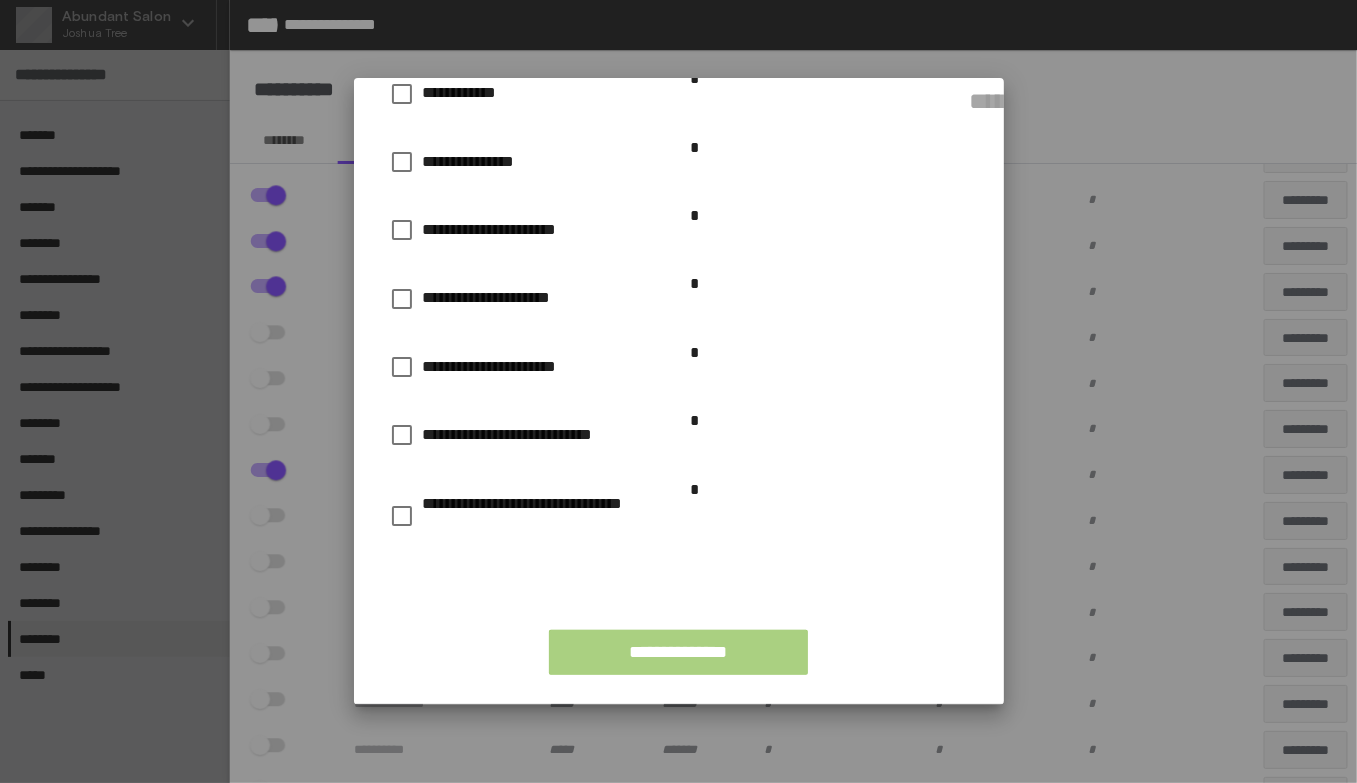 click on "**********" at bounding box center [678, 652] 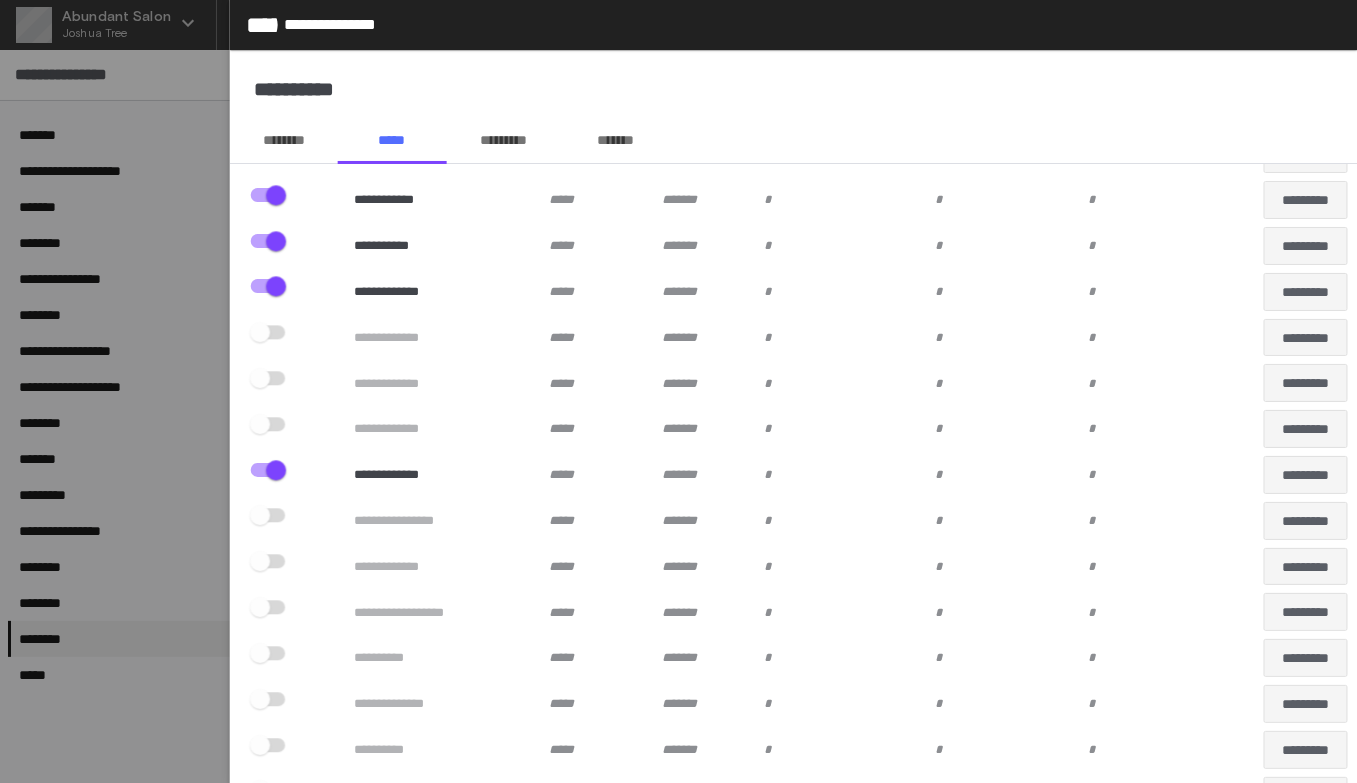 click on "*********" at bounding box center [503, 140] 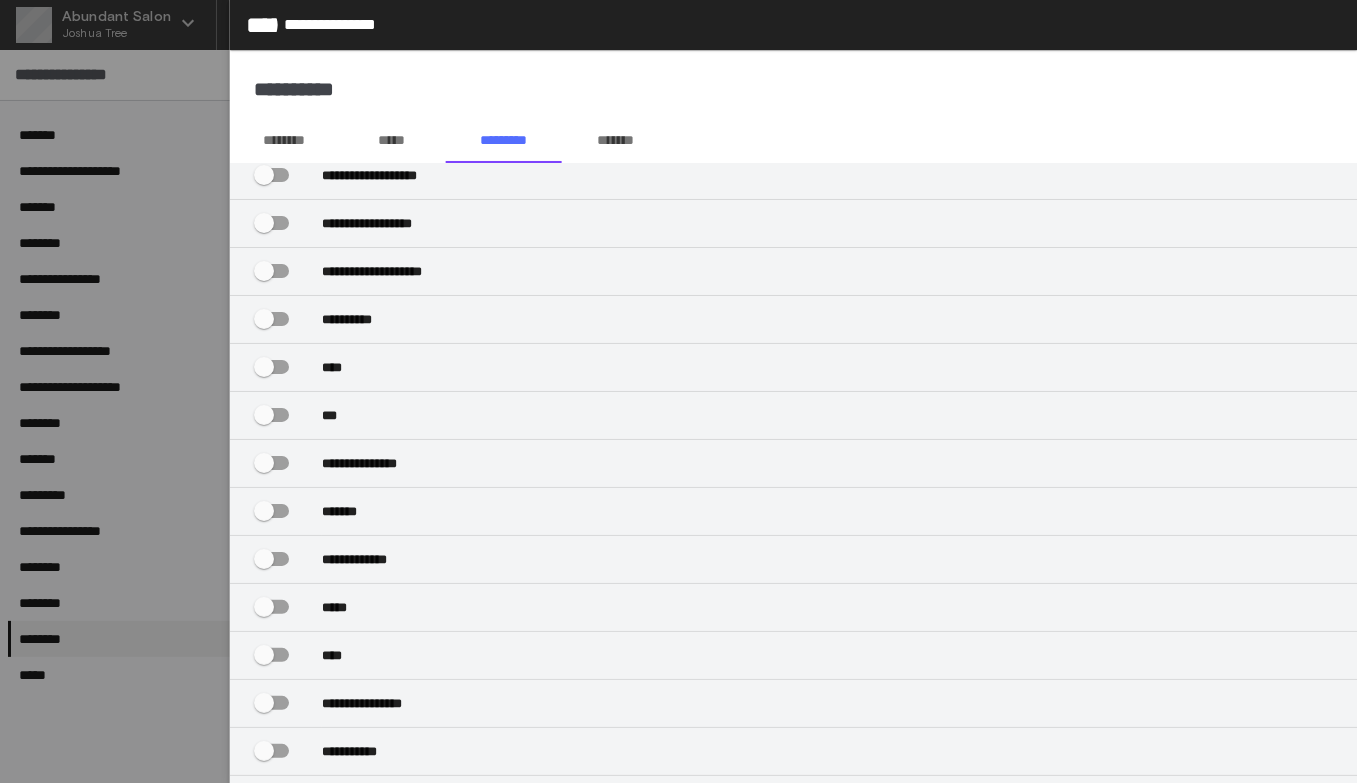 scroll, scrollTop: 206, scrollLeft: 0, axis: vertical 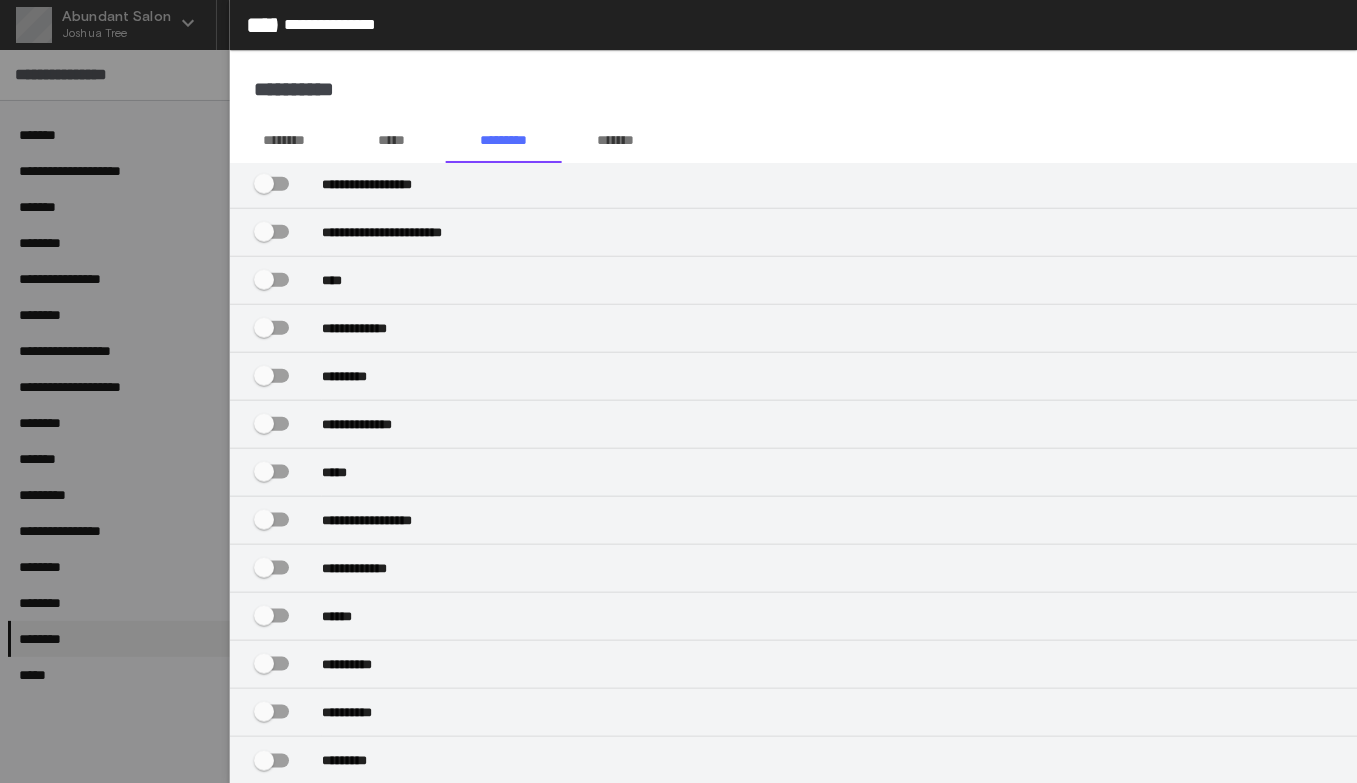 click on "*******" at bounding box center (615, 140) 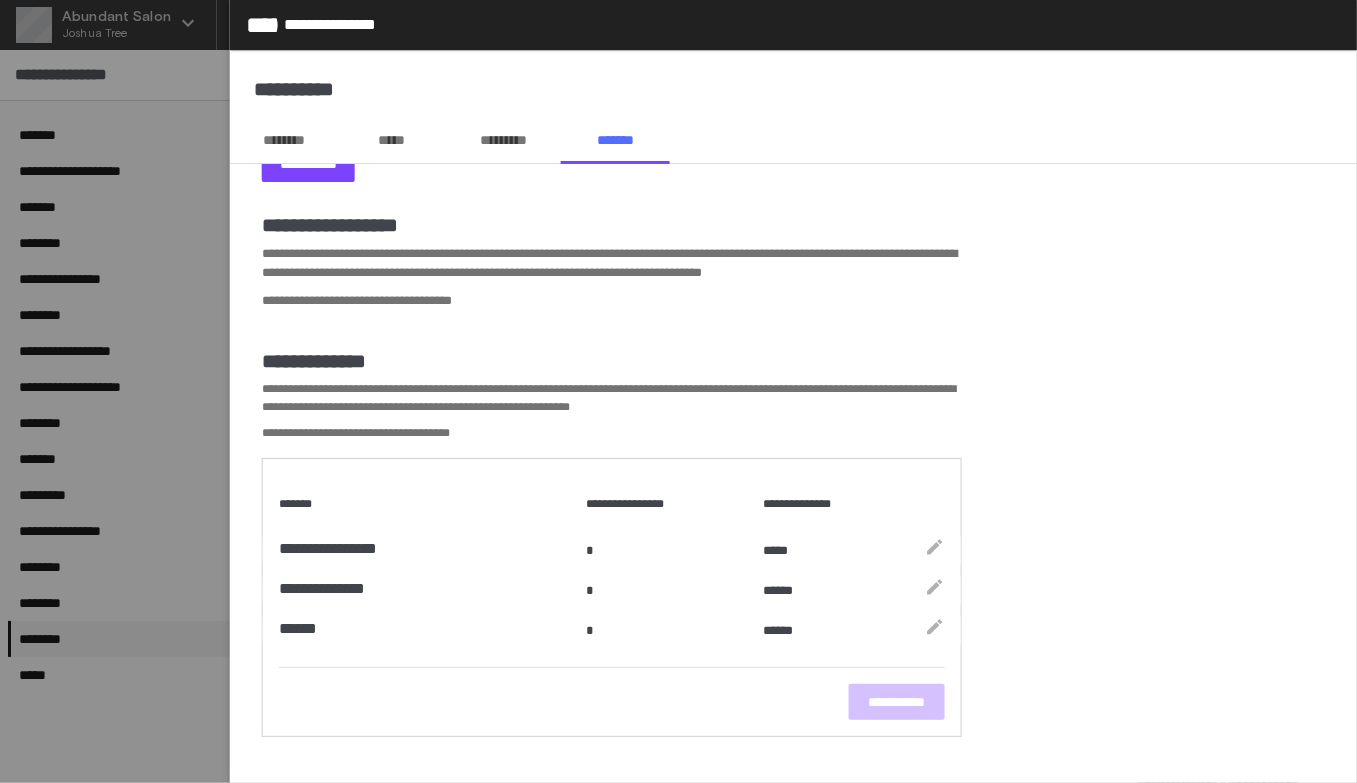 scroll, scrollTop: 0, scrollLeft: 0, axis: both 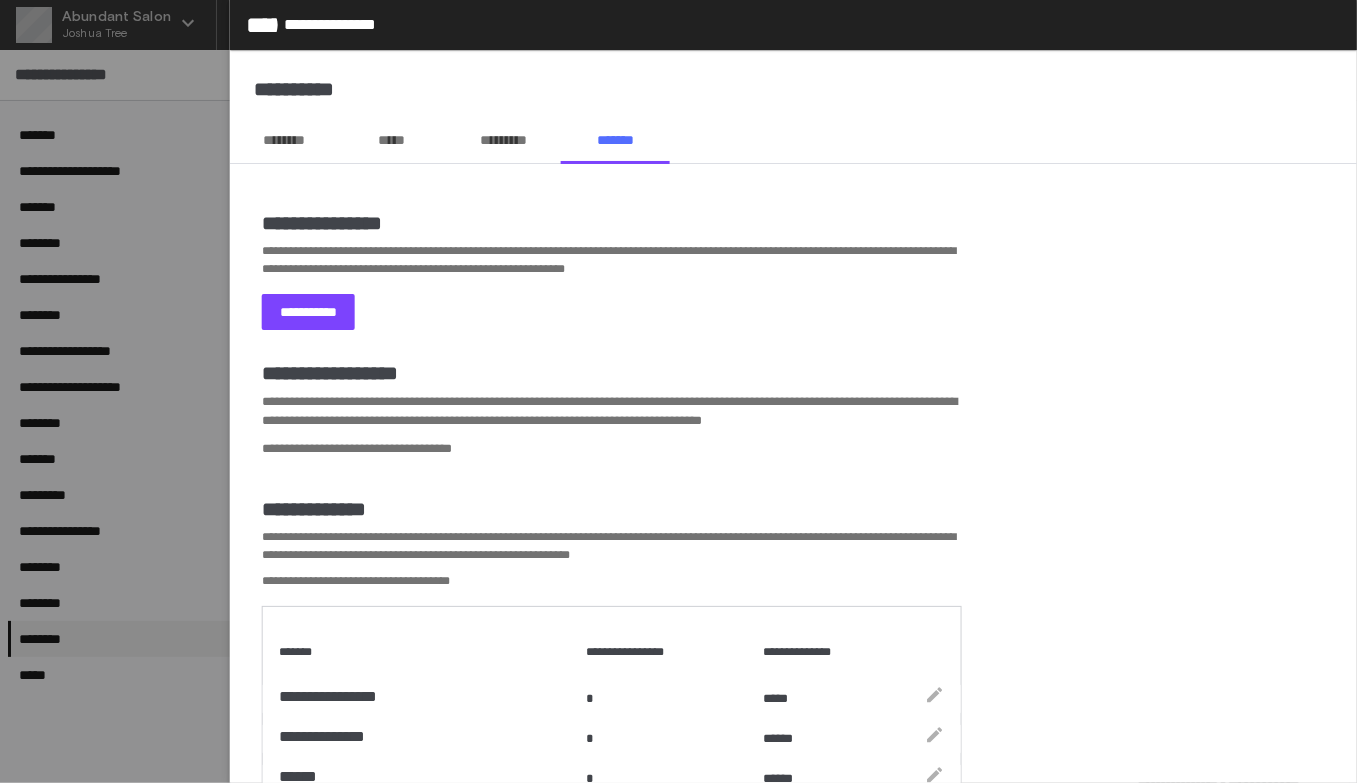 click on "*********" at bounding box center [503, 140] 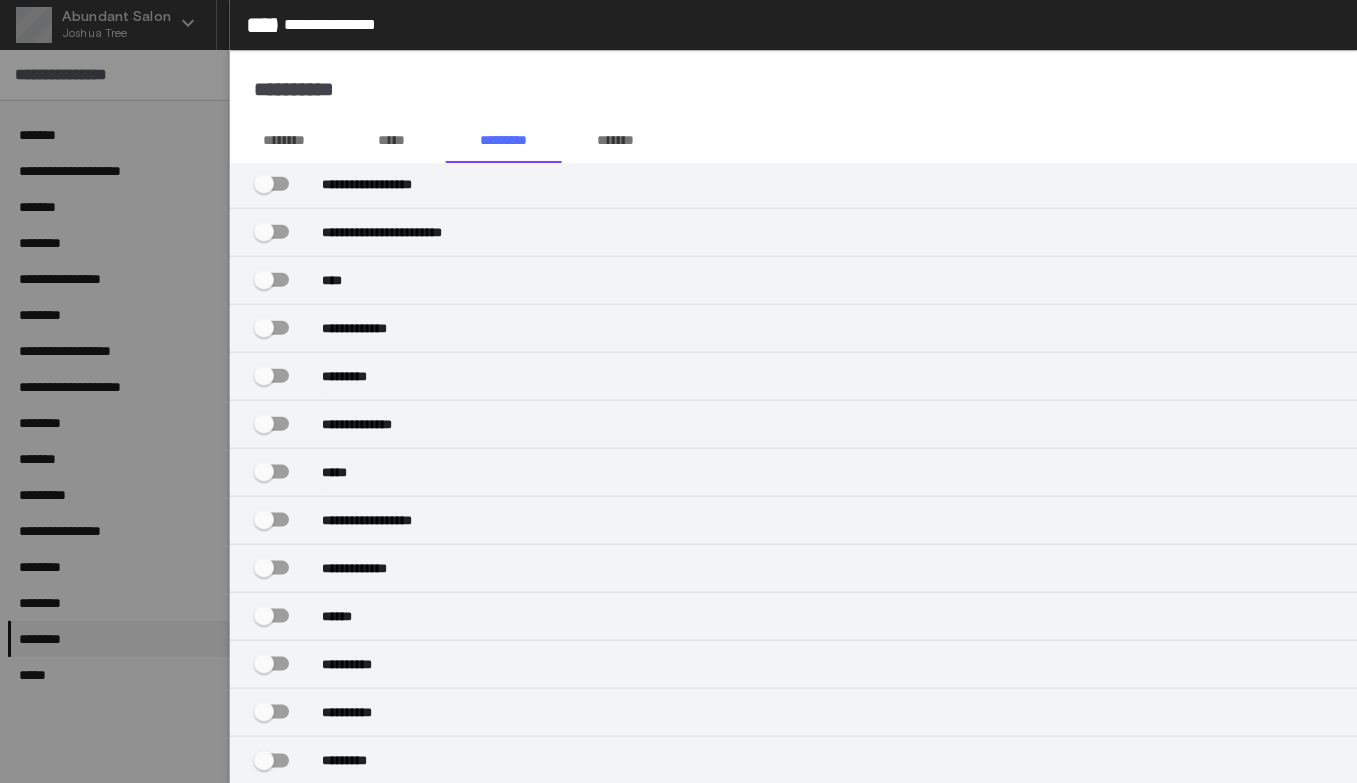 click on "*****" at bounding box center [392, 140] 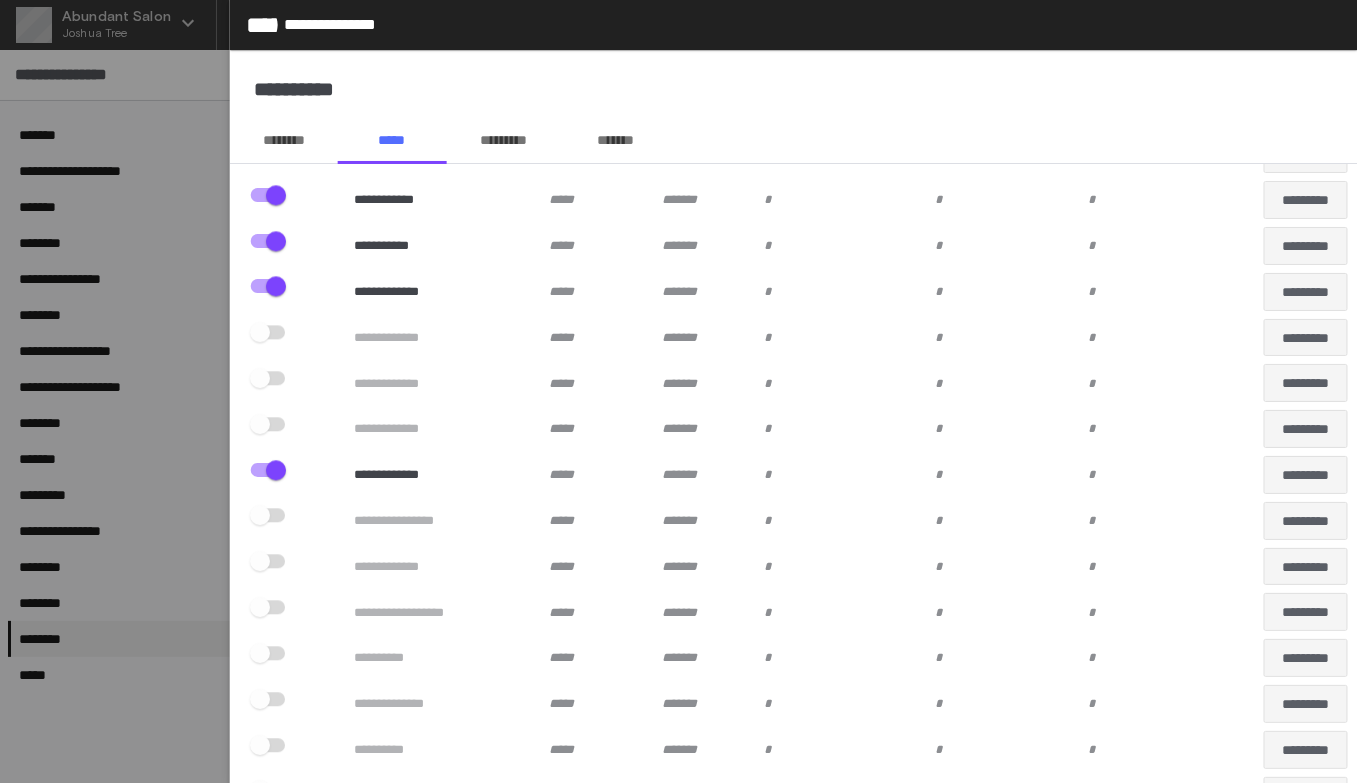 click on "********" at bounding box center [284, 140] 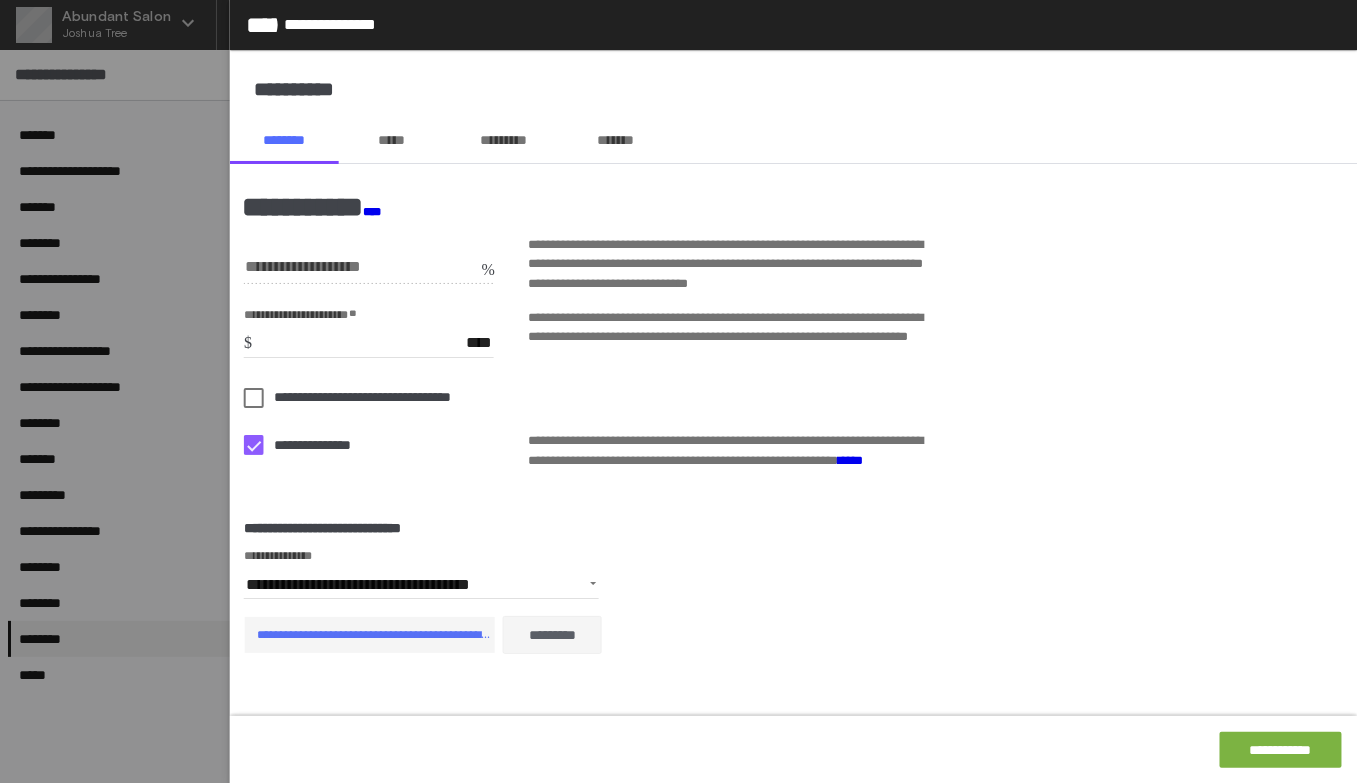 click 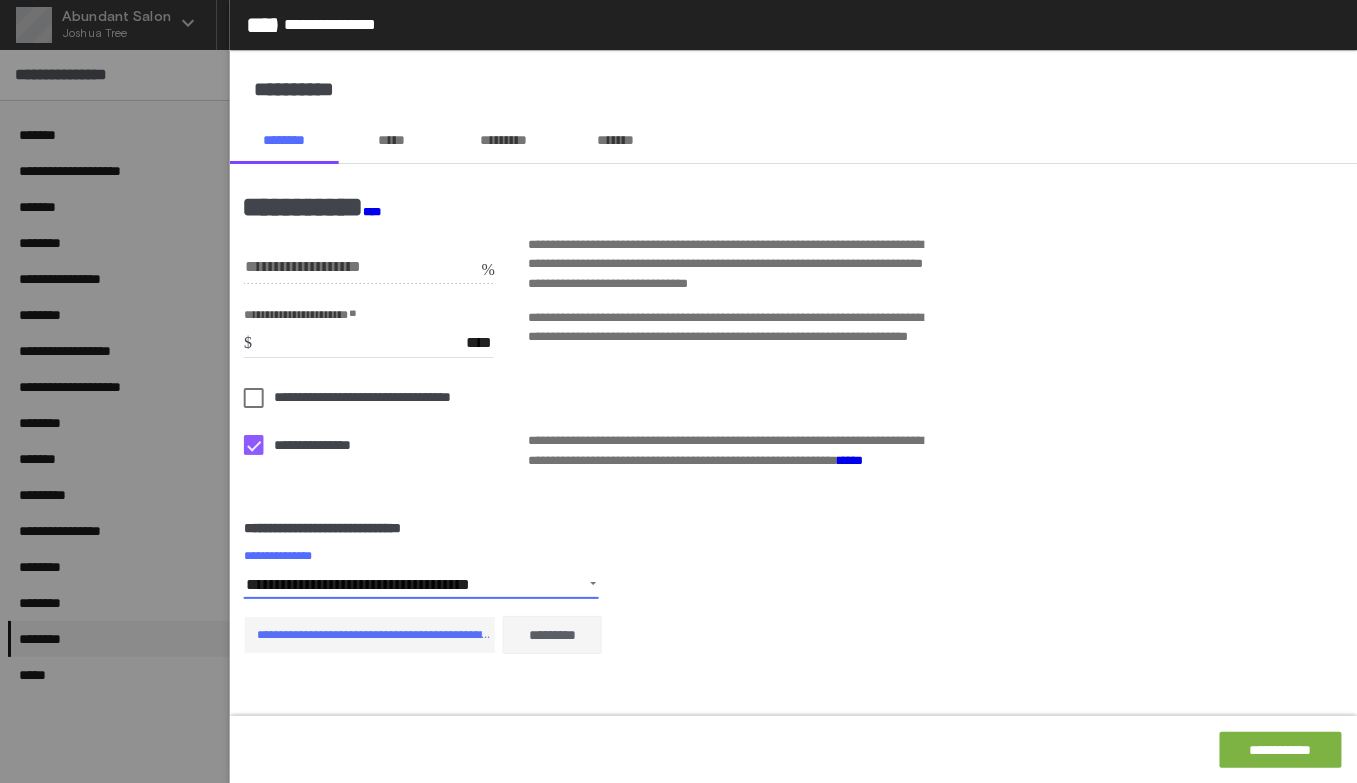 click on "**********" at bounding box center (358, 584) 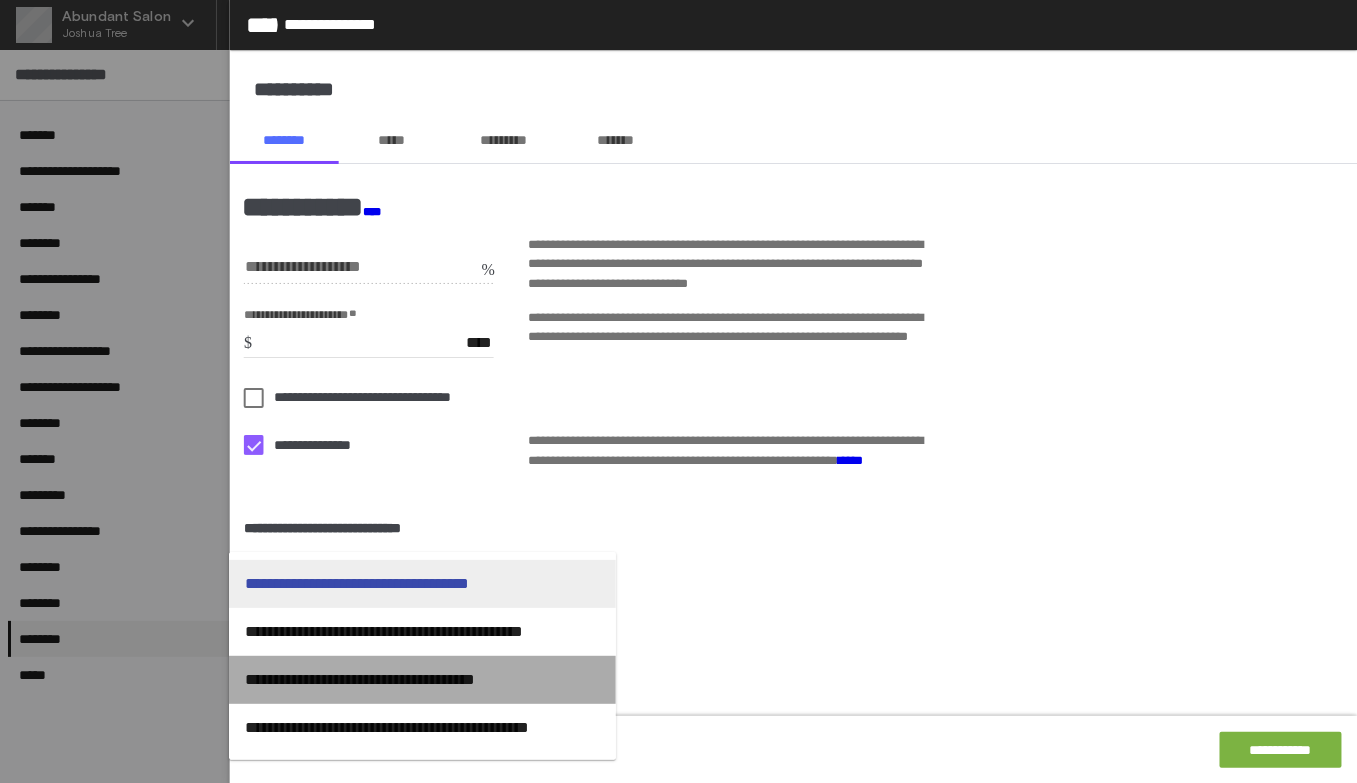 click on "**********" at bounding box center [372, 680] 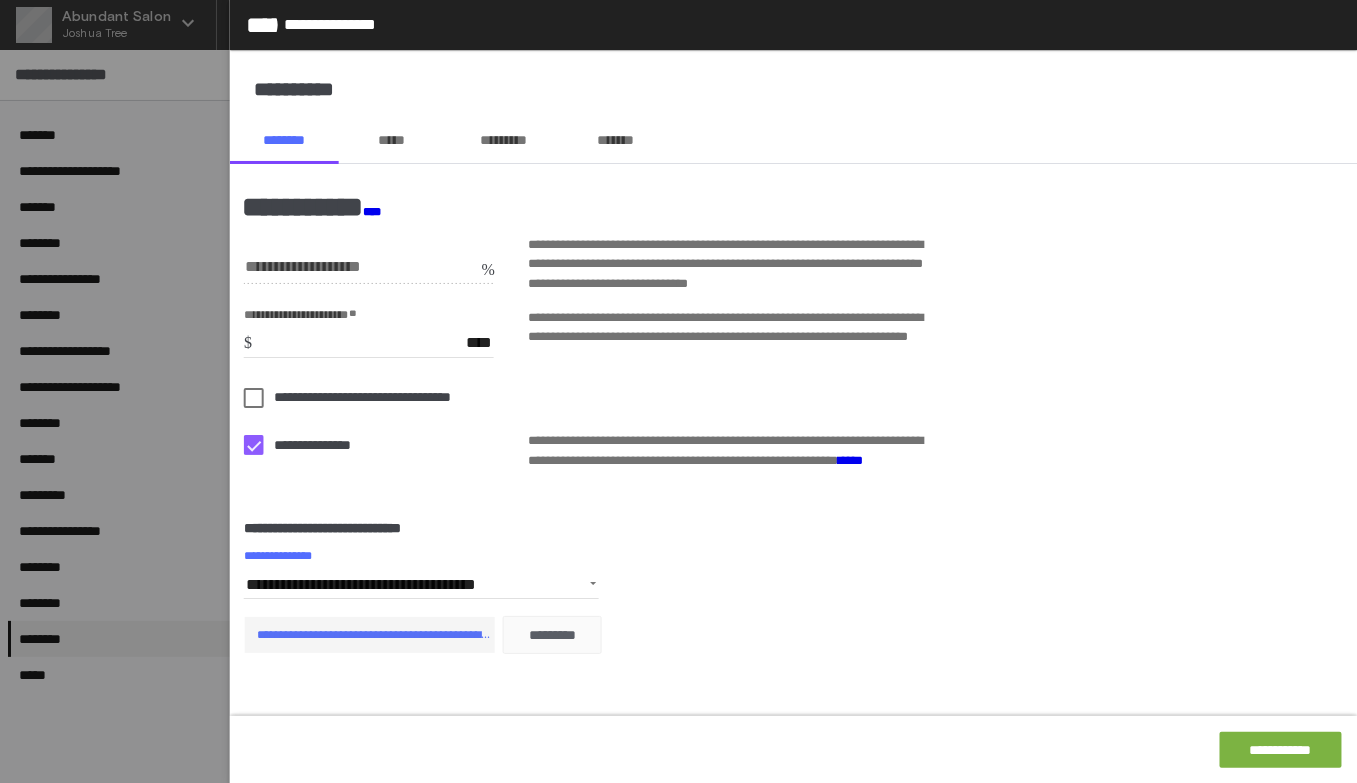 click on "*********" at bounding box center [552, 635] 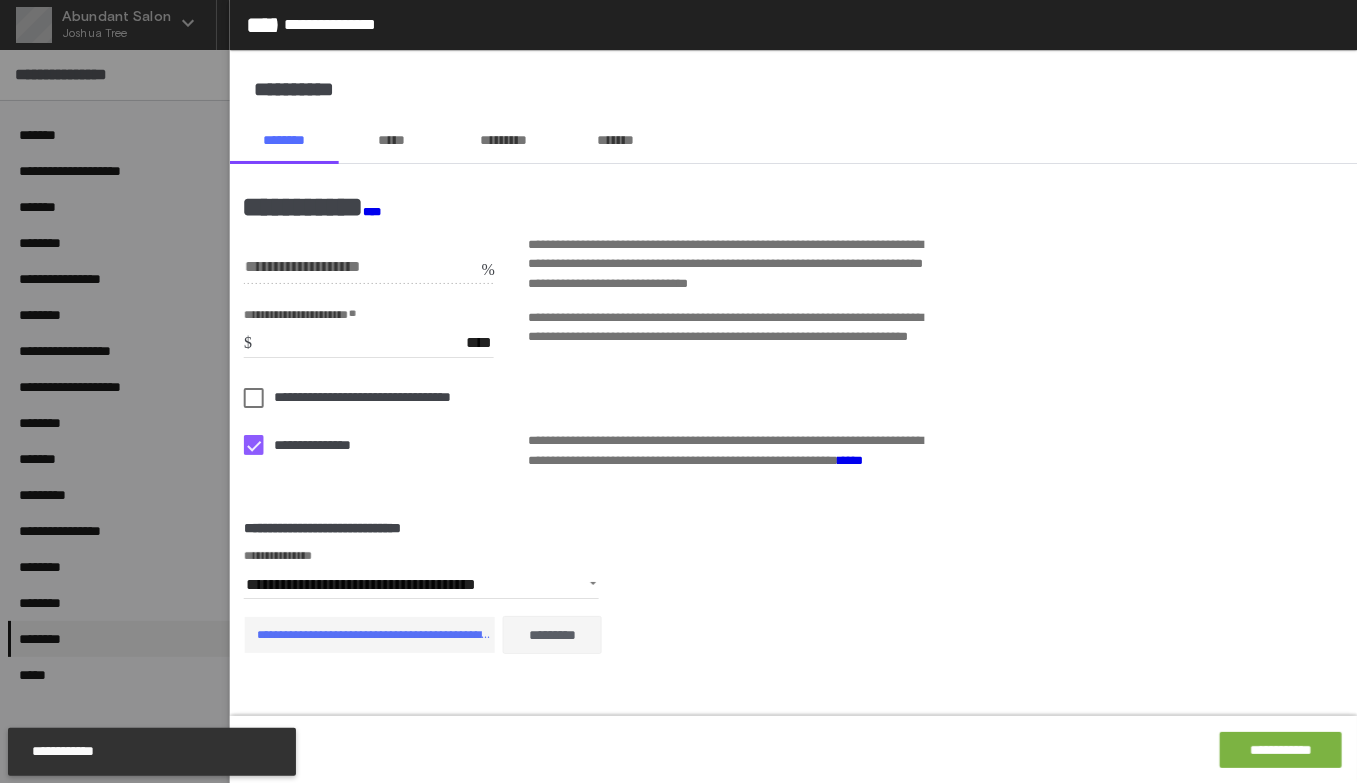 click 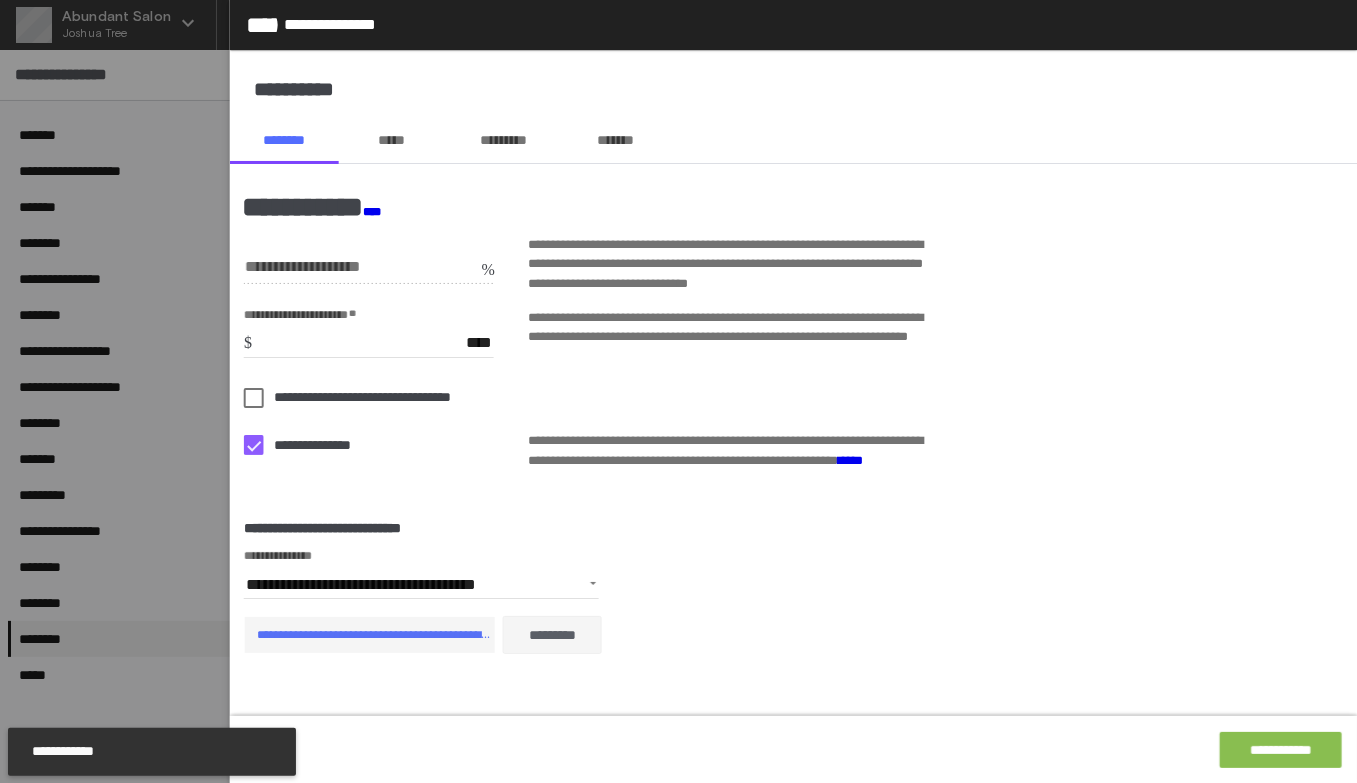 click on "**********" at bounding box center (1280, 750) 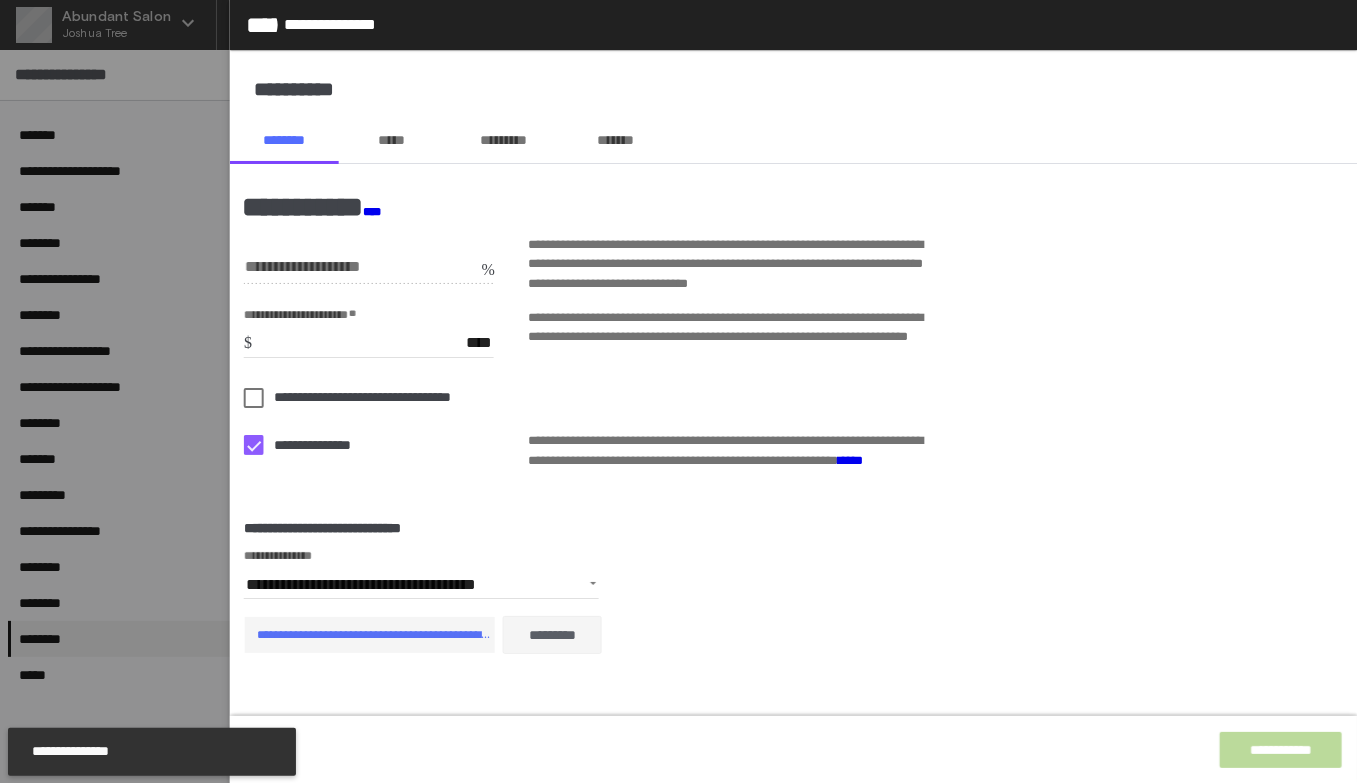 click on "*****" 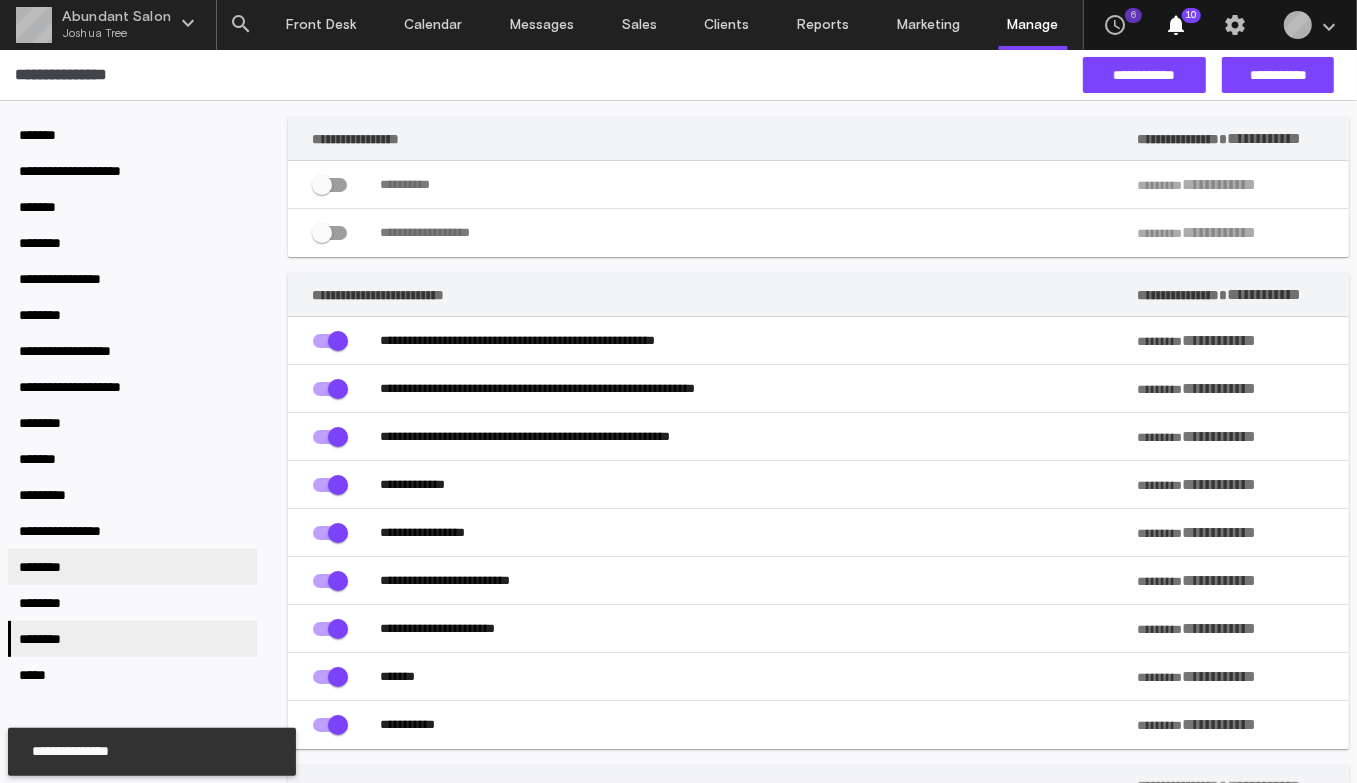 click on "********" at bounding box center (132, 567) 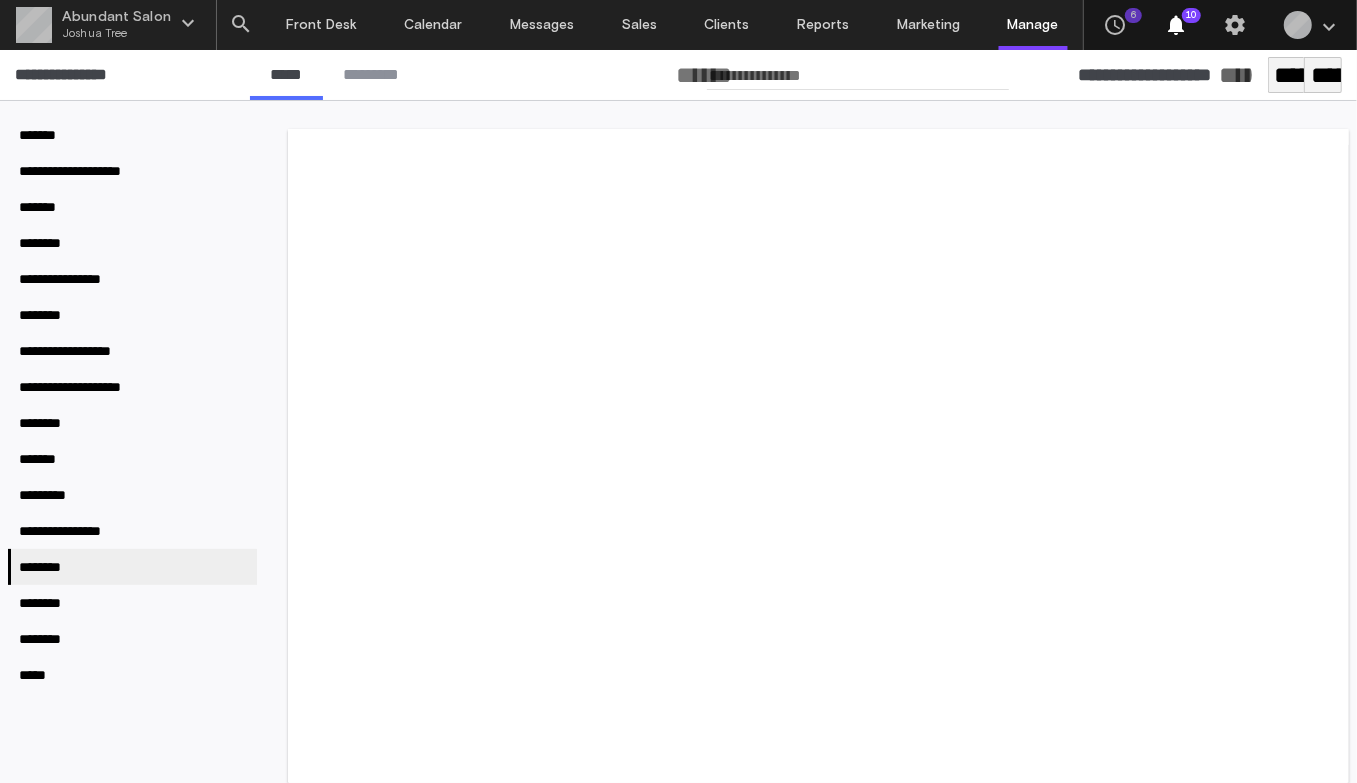 click at bounding box center [858, 75] 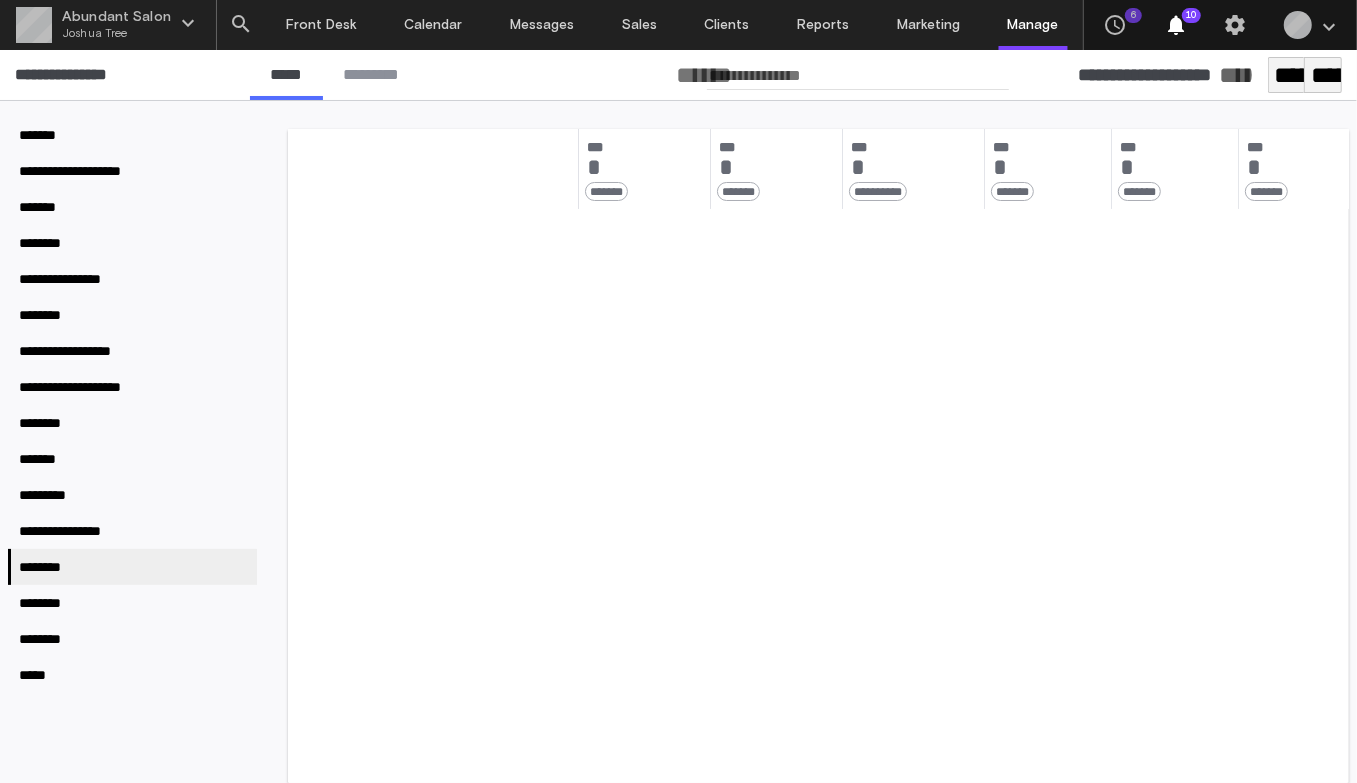 click at bounding box center (858, 75) 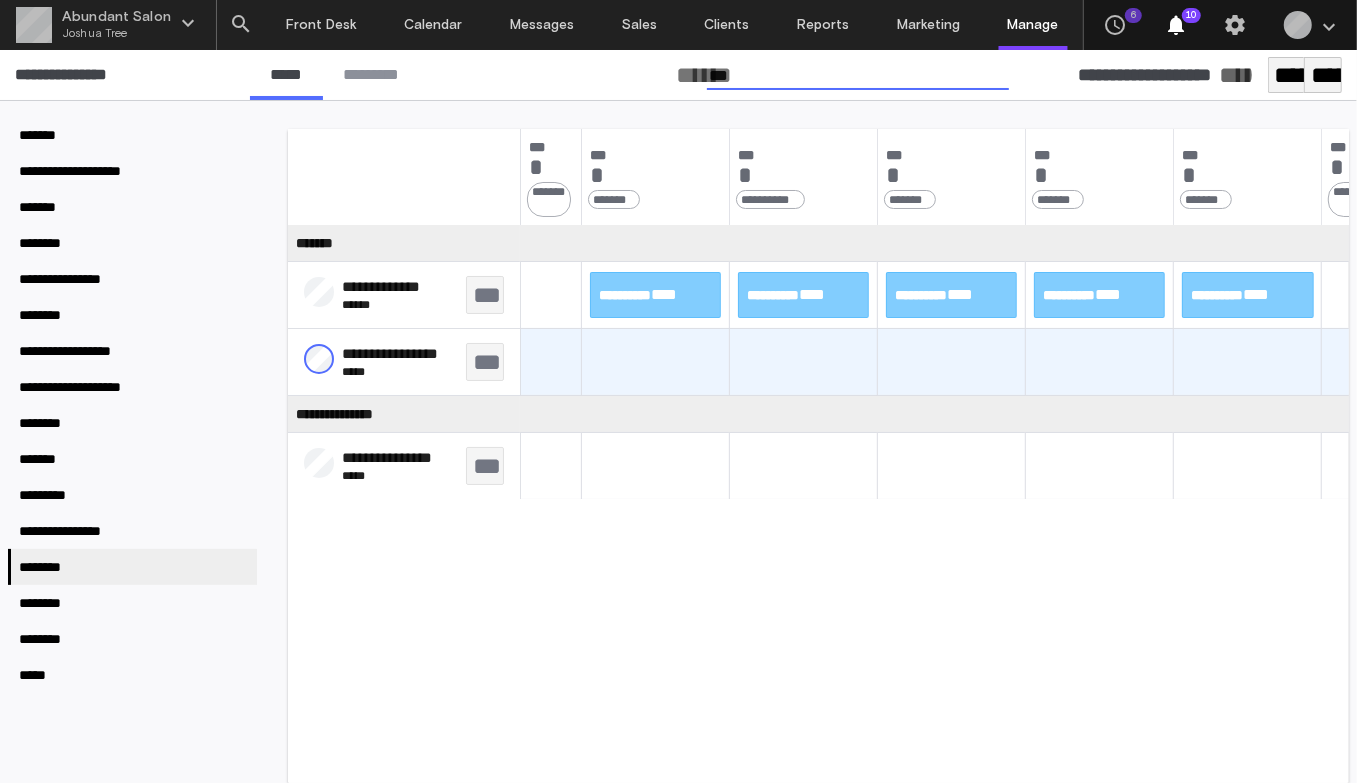 scroll, scrollTop: 0, scrollLeft: 33, axis: horizontal 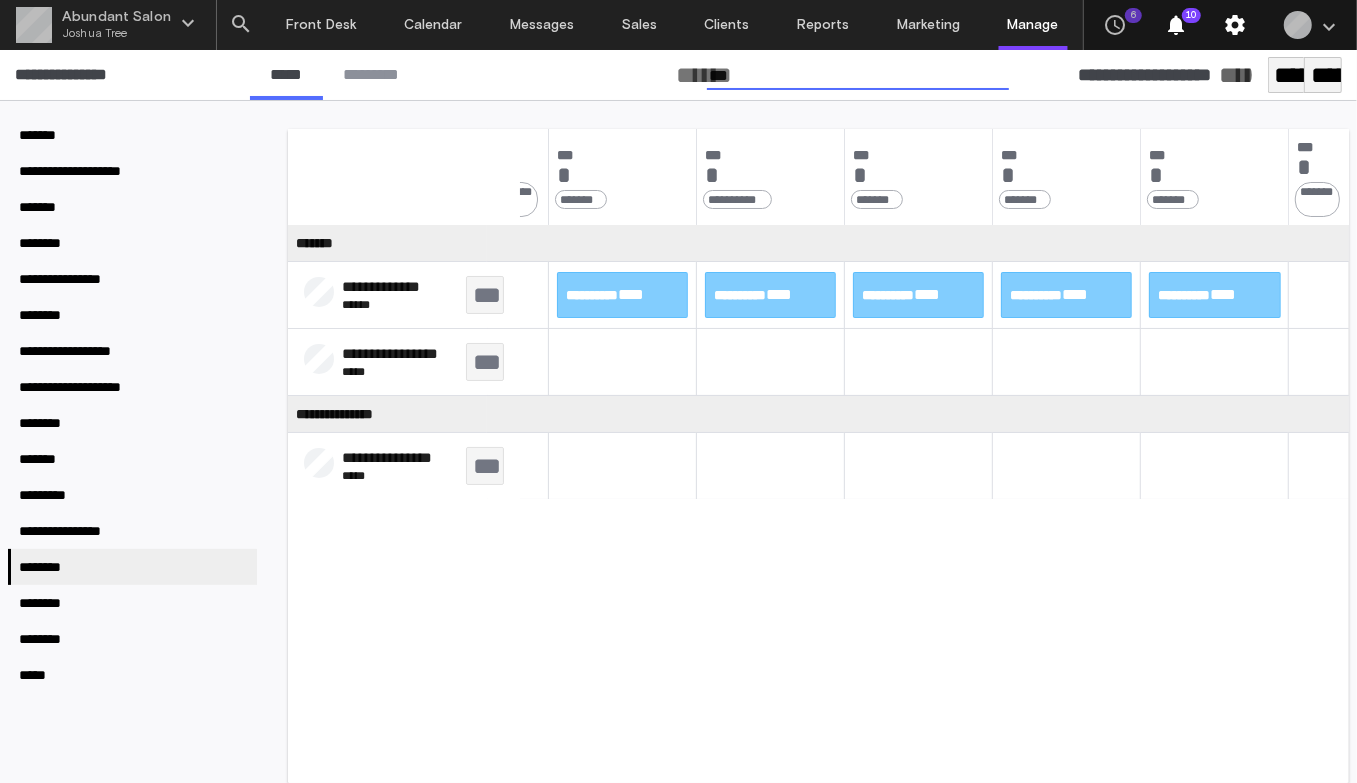 type on "***" 